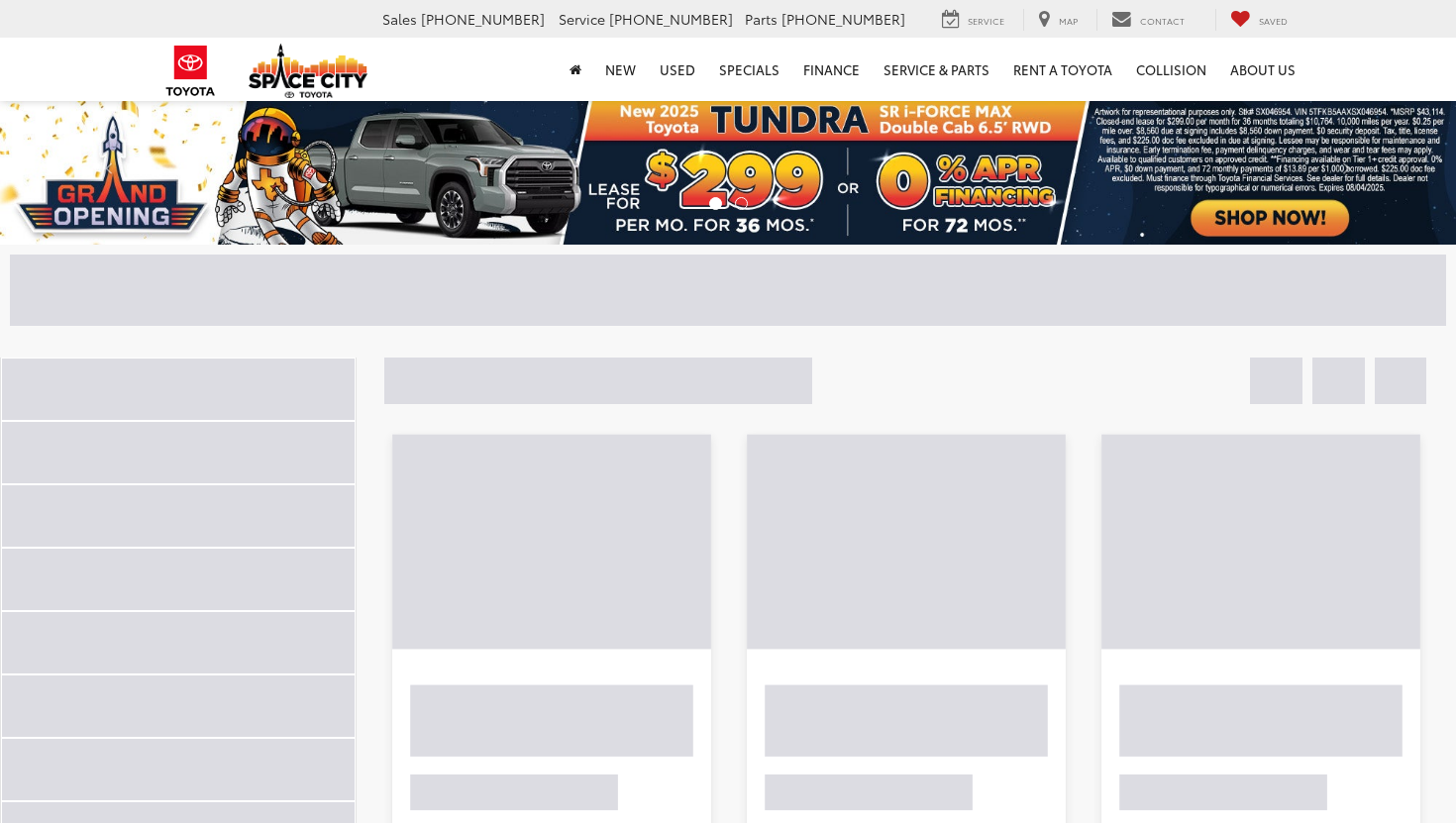 scroll, scrollTop: 0, scrollLeft: 0, axis: both 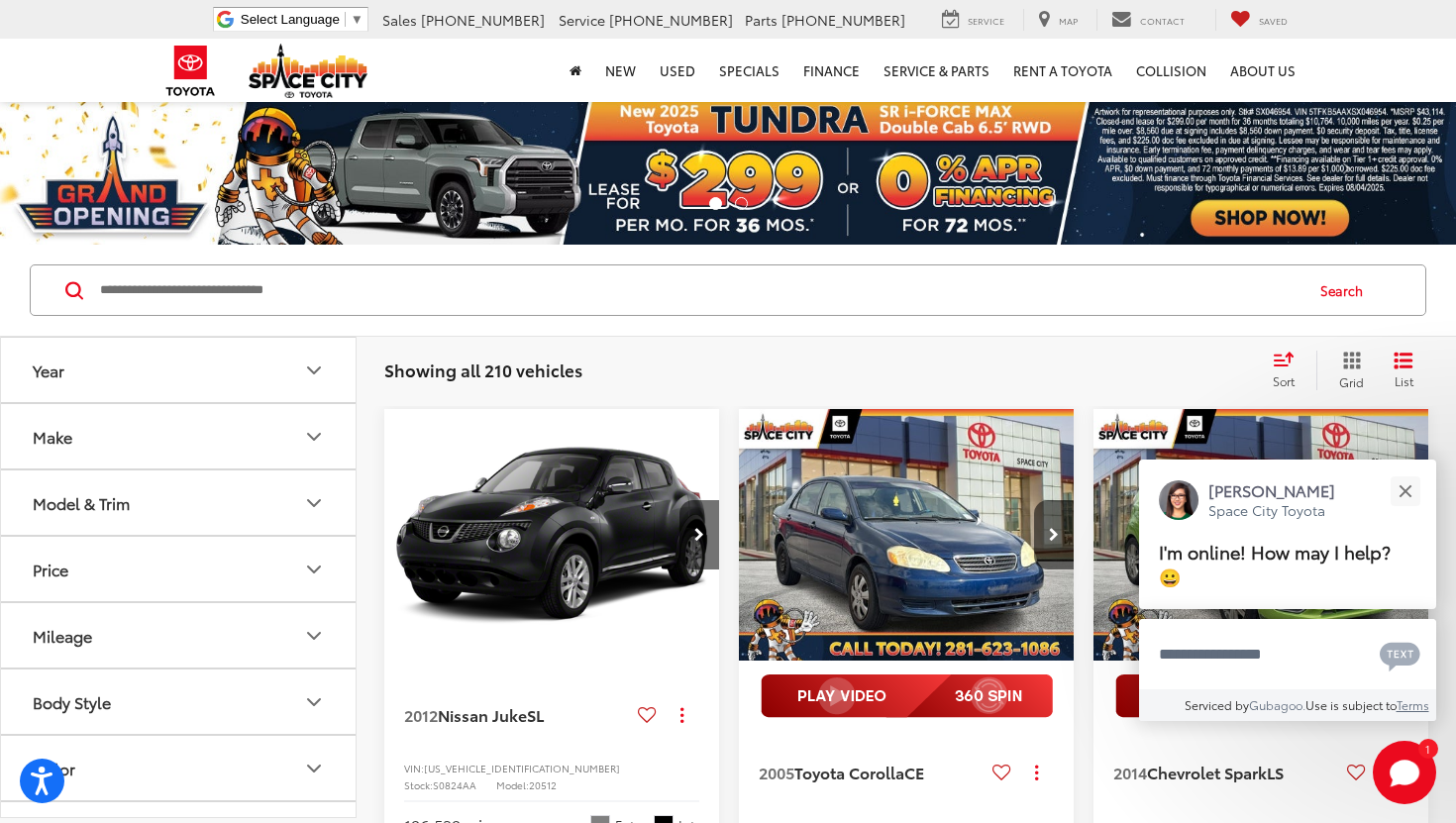 click on "Make" at bounding box center (179, 436) 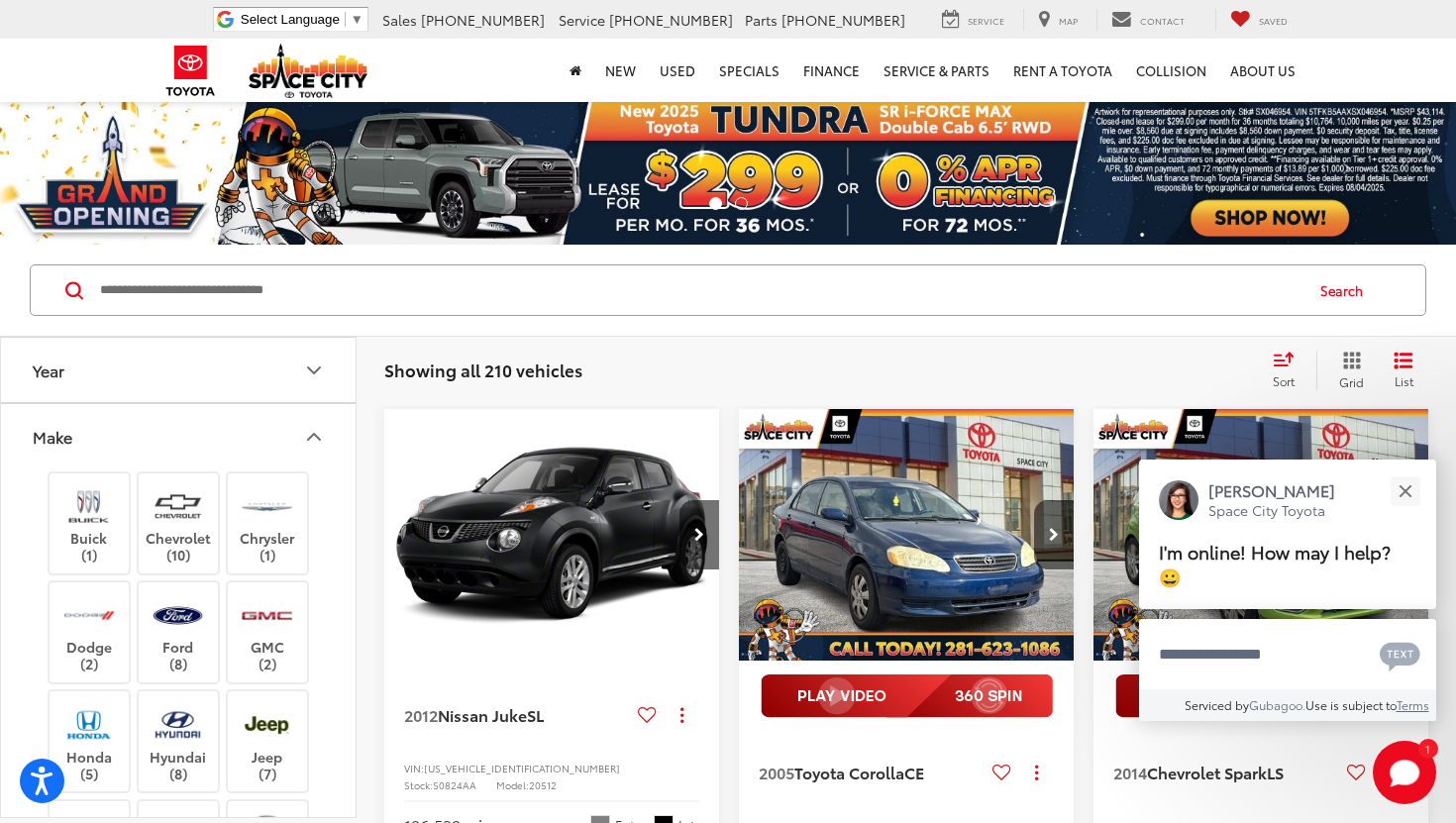 click on "Make" at bounding box center [179, 436] 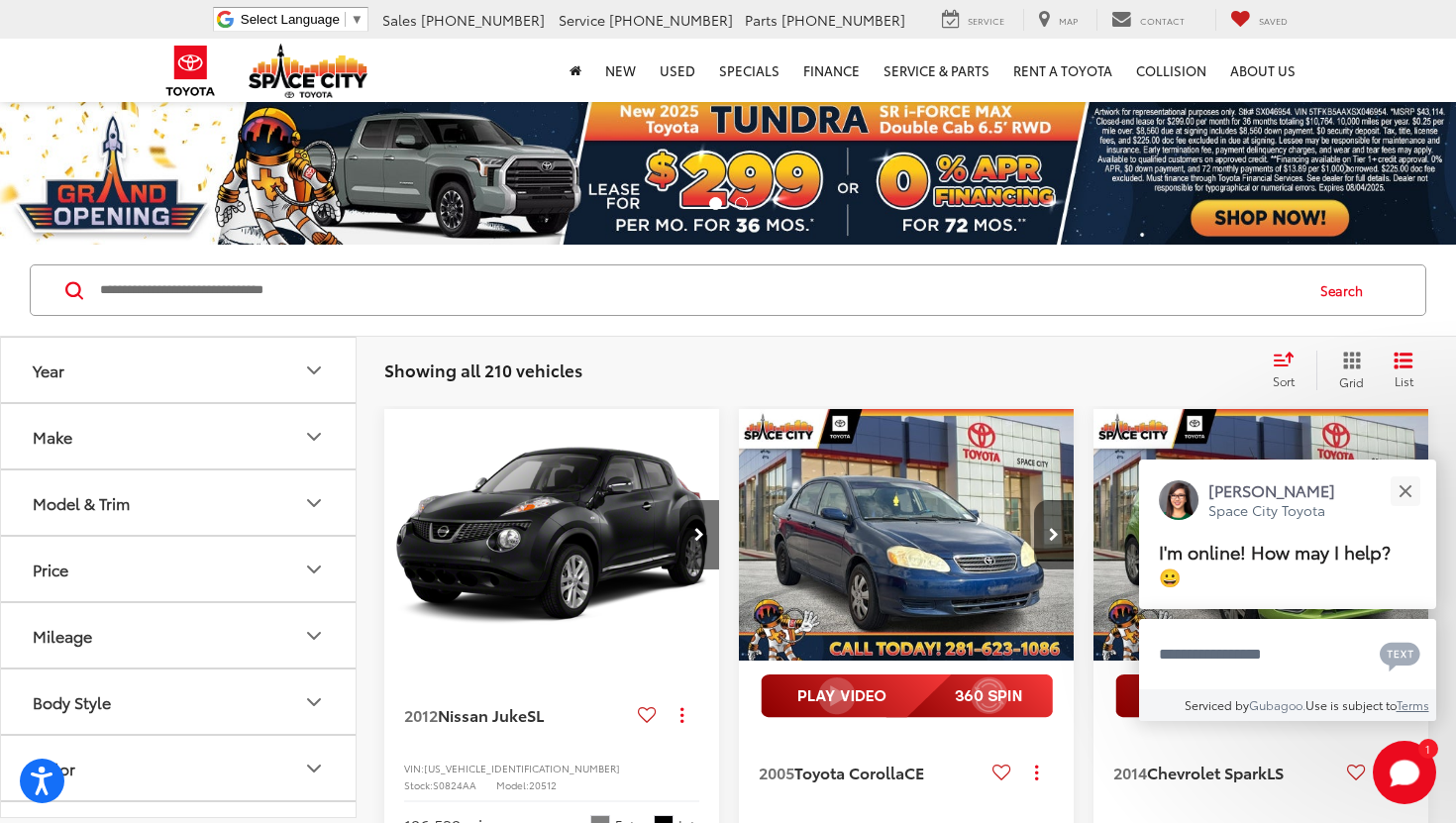 click on "Make" at bounding box center [179, 436] 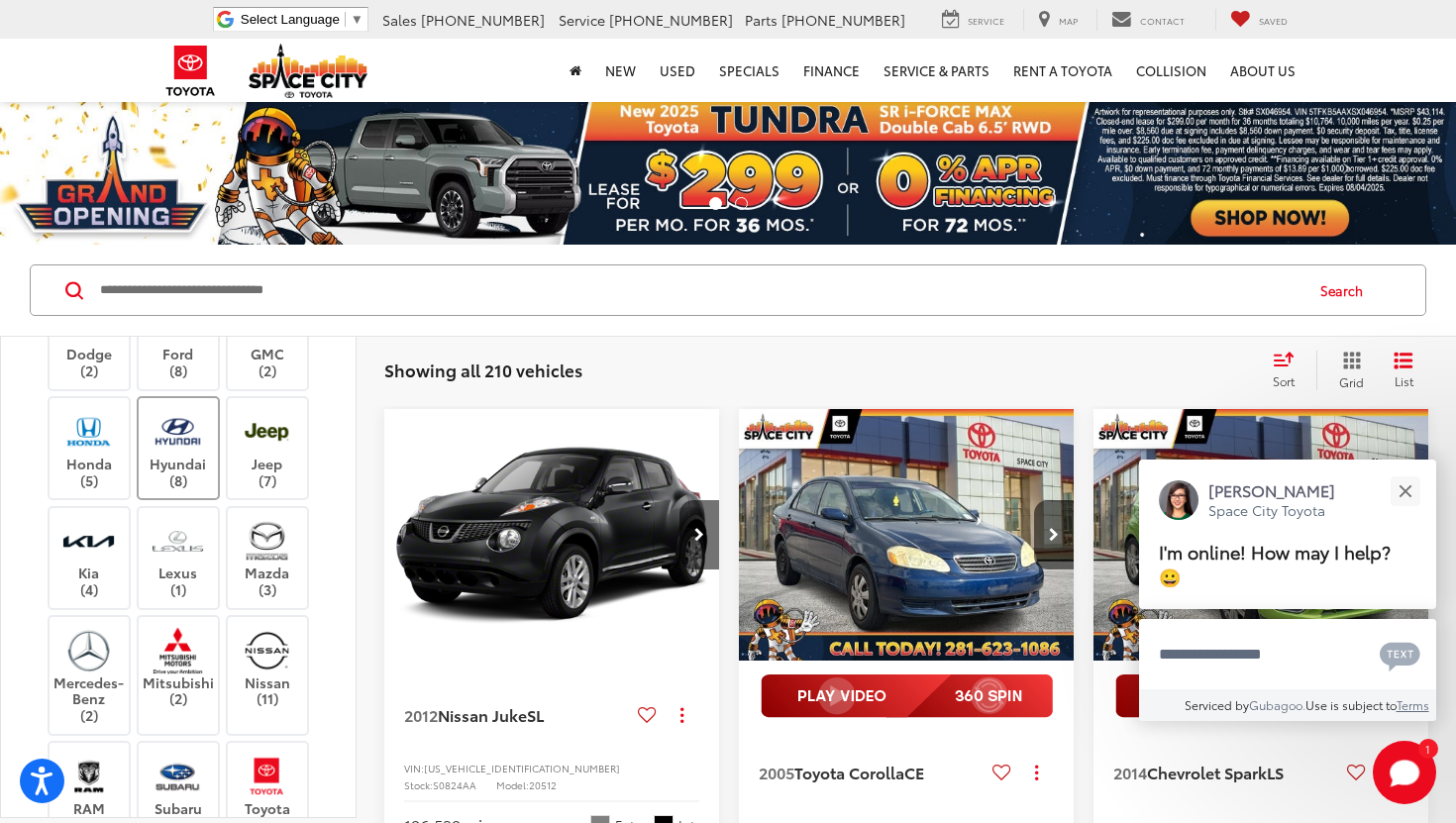 scroll, scrollTop: 394, scrollLeft: 0, axis: vertical 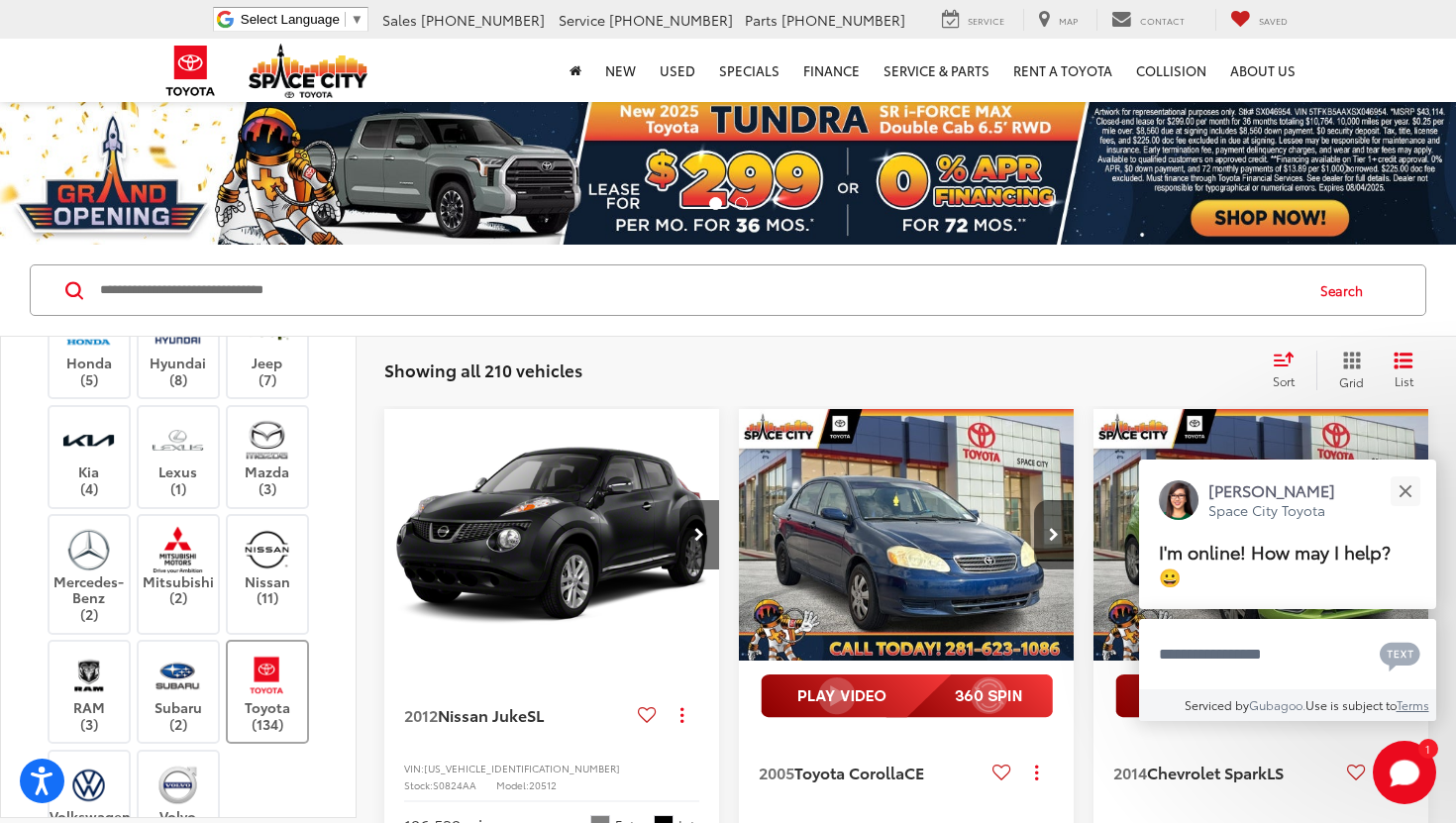 click at bounding box center (266, 674) 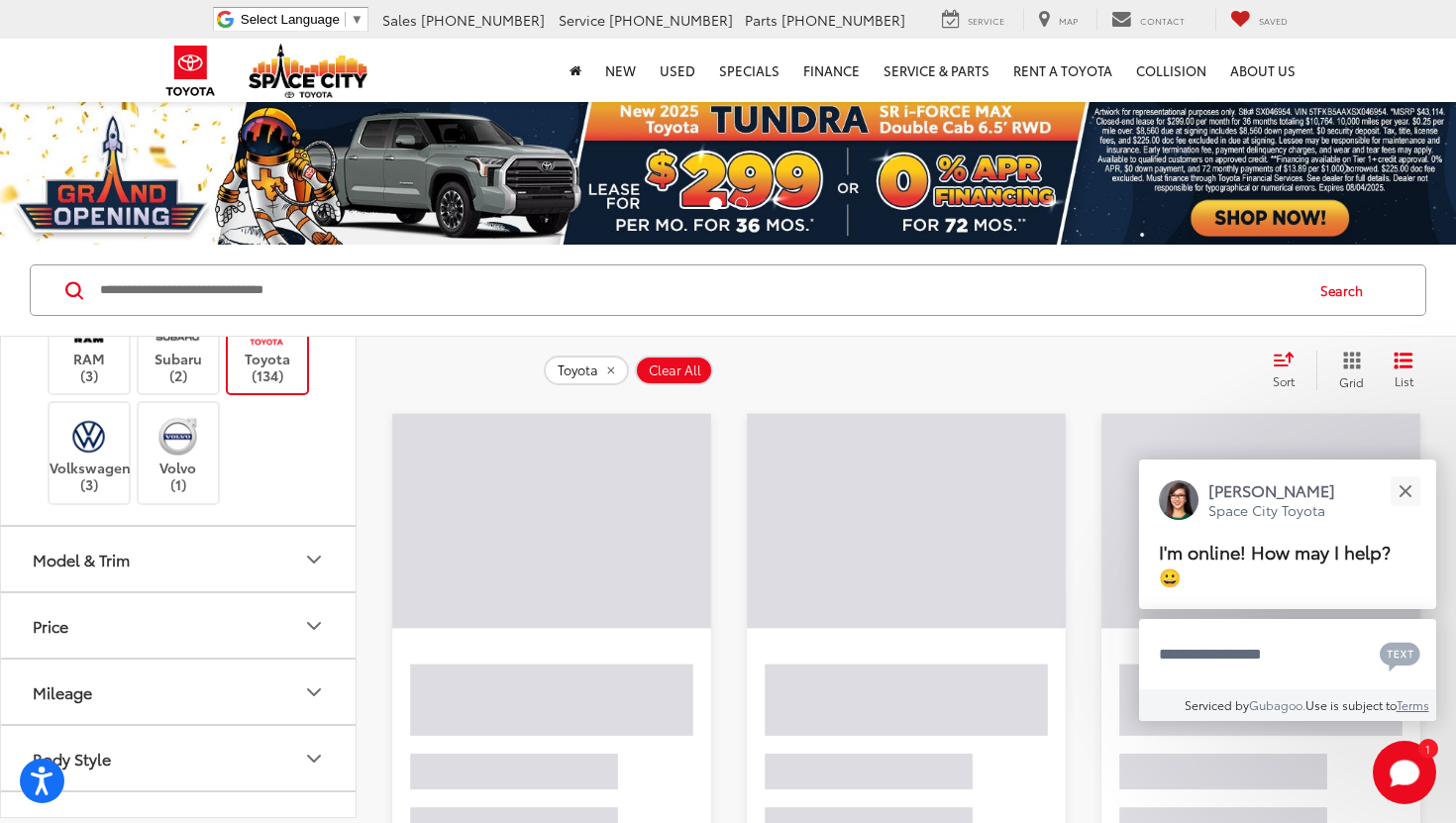 scroll, scrollTop: 781, scrollLeft: 0, axis: vertical 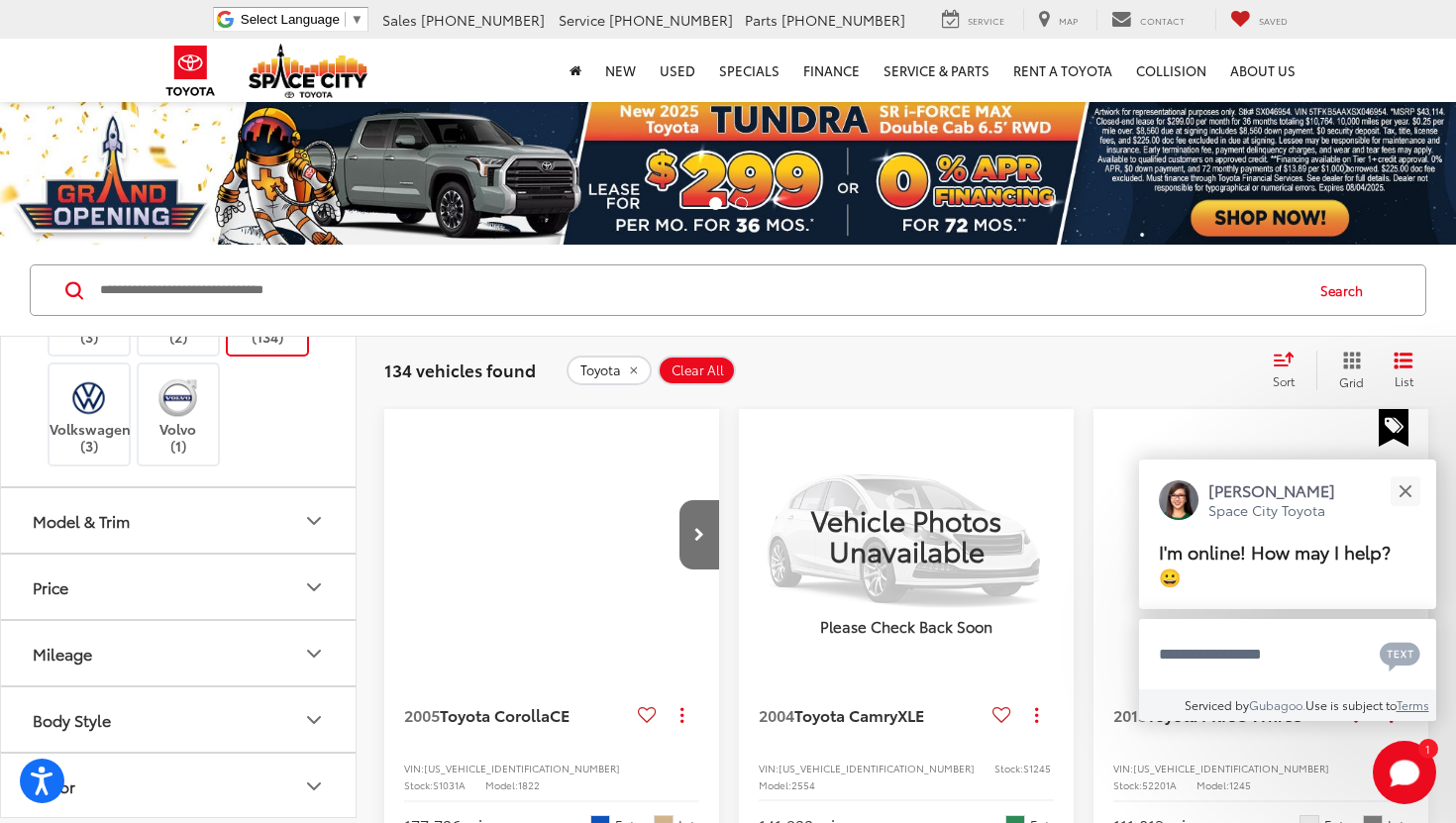 click on "Model & Trim" at bounding box center (179, 520) 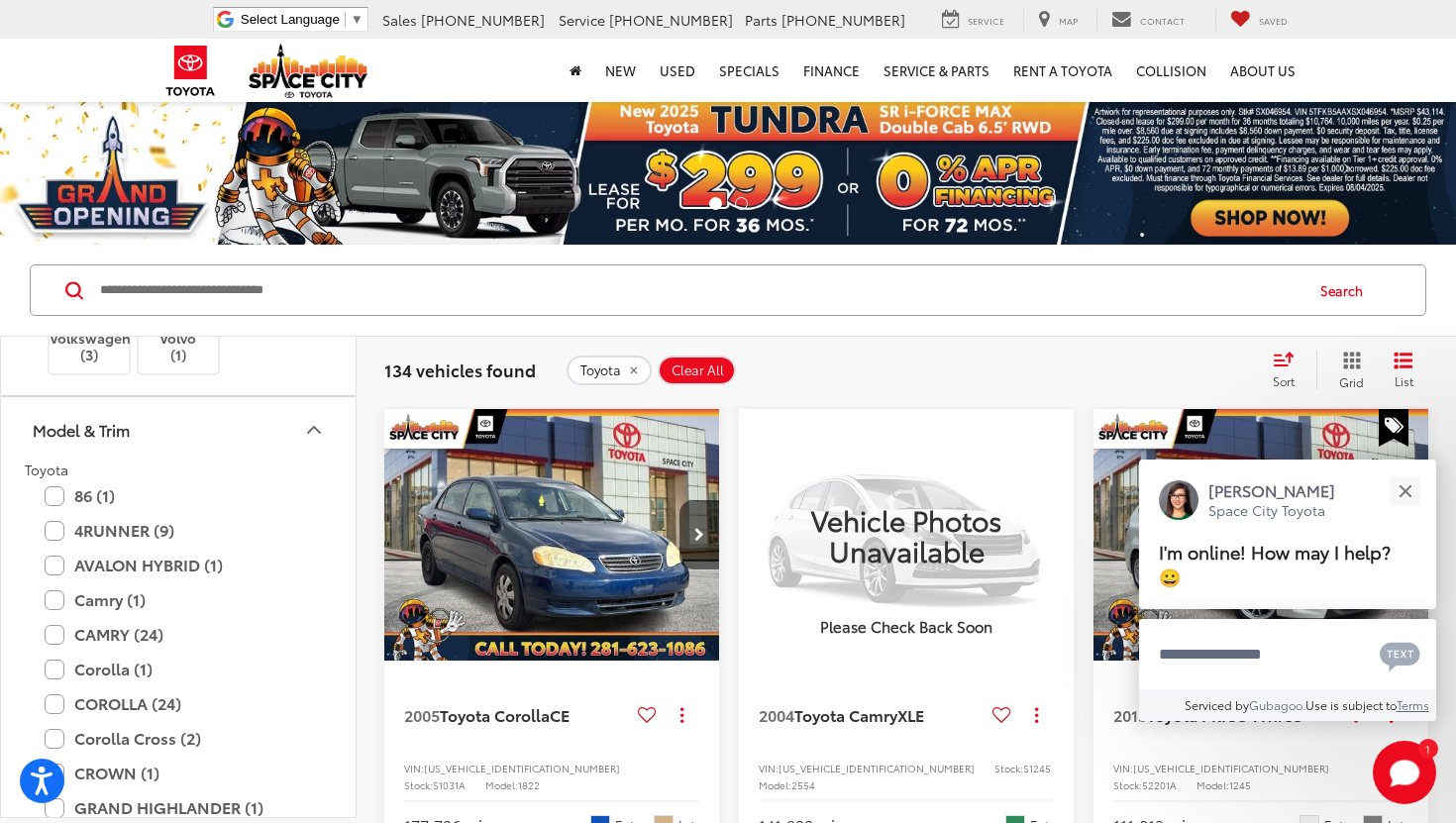 scroll, scrollTop: 878, scrollLeft: 0, axis: vertical 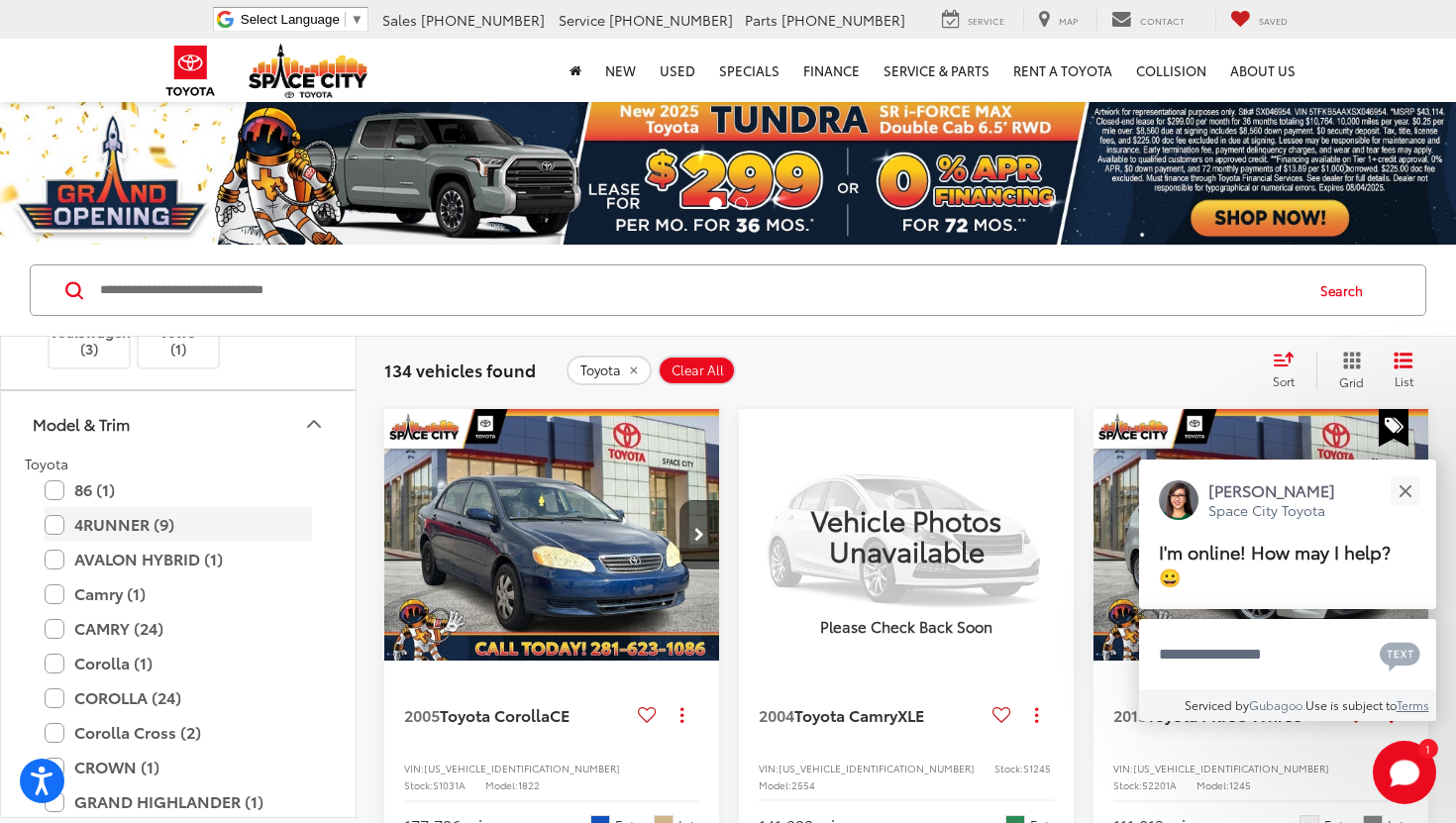 click on "4RUNNER (9)" at bounding box center (178, 524) 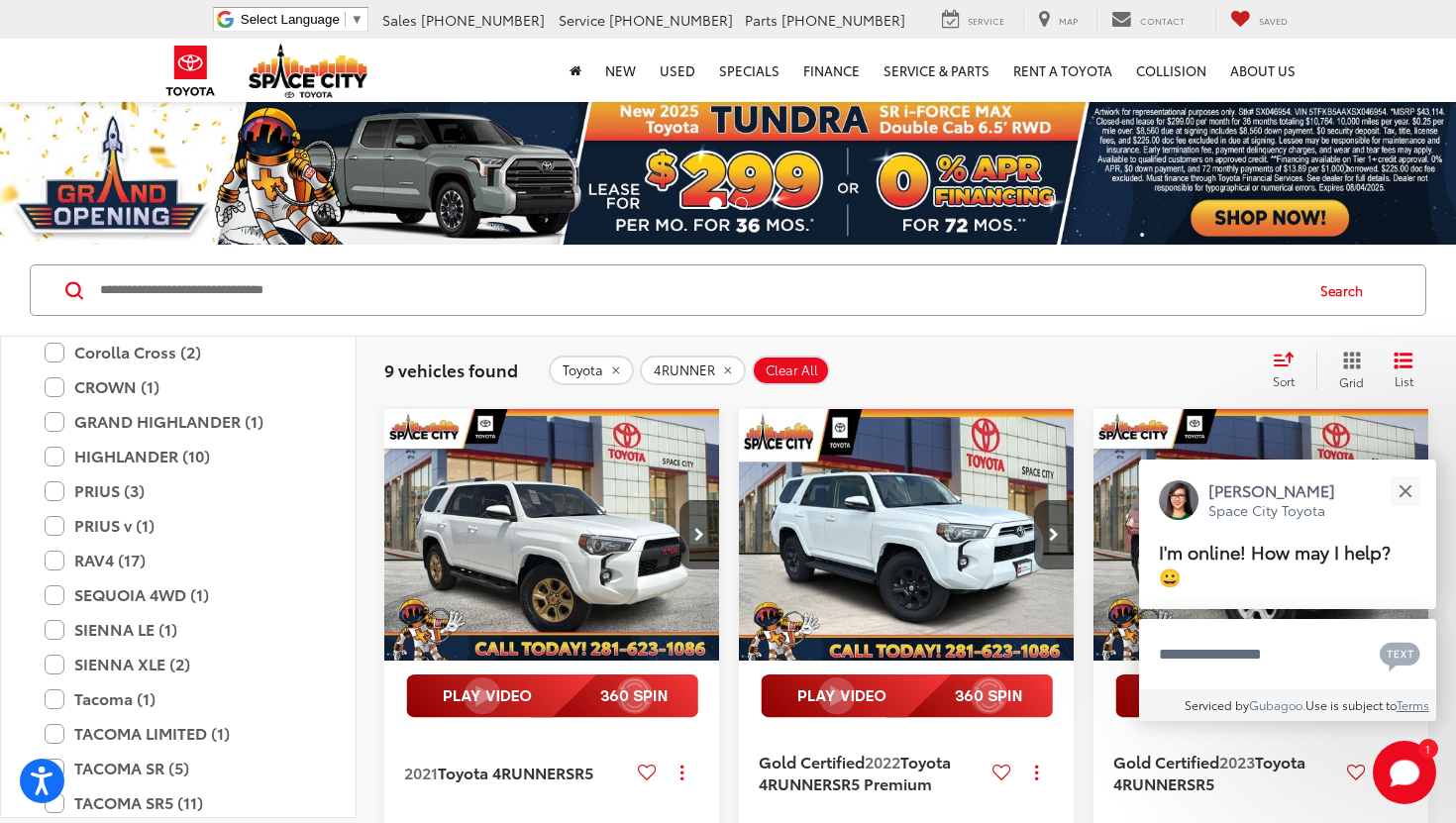 scroll, scrollTop: 1453, scrollLeft: 0, axis: vertical 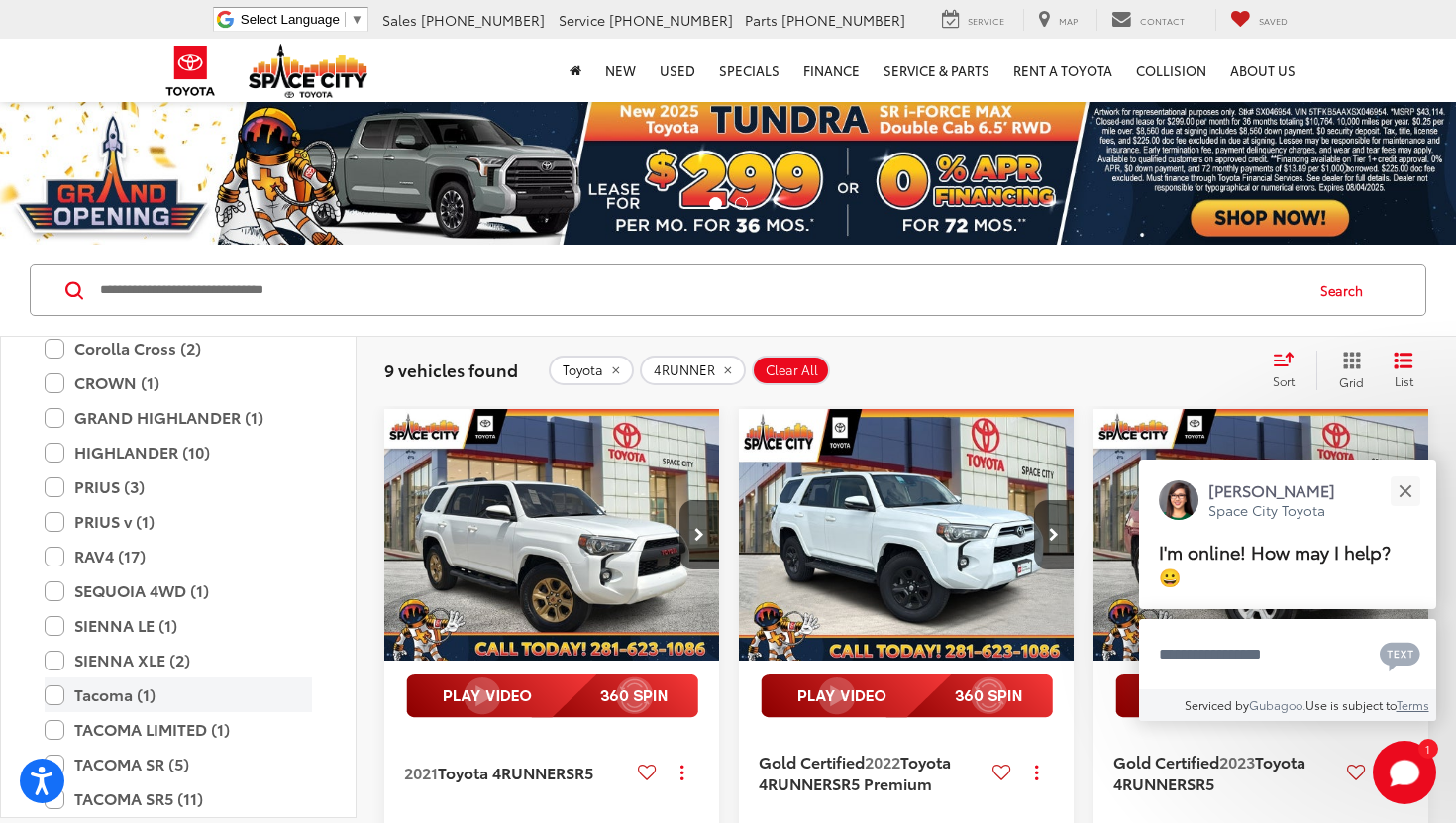 click on "Tacoma (1)" at bounding box center [178, 694] 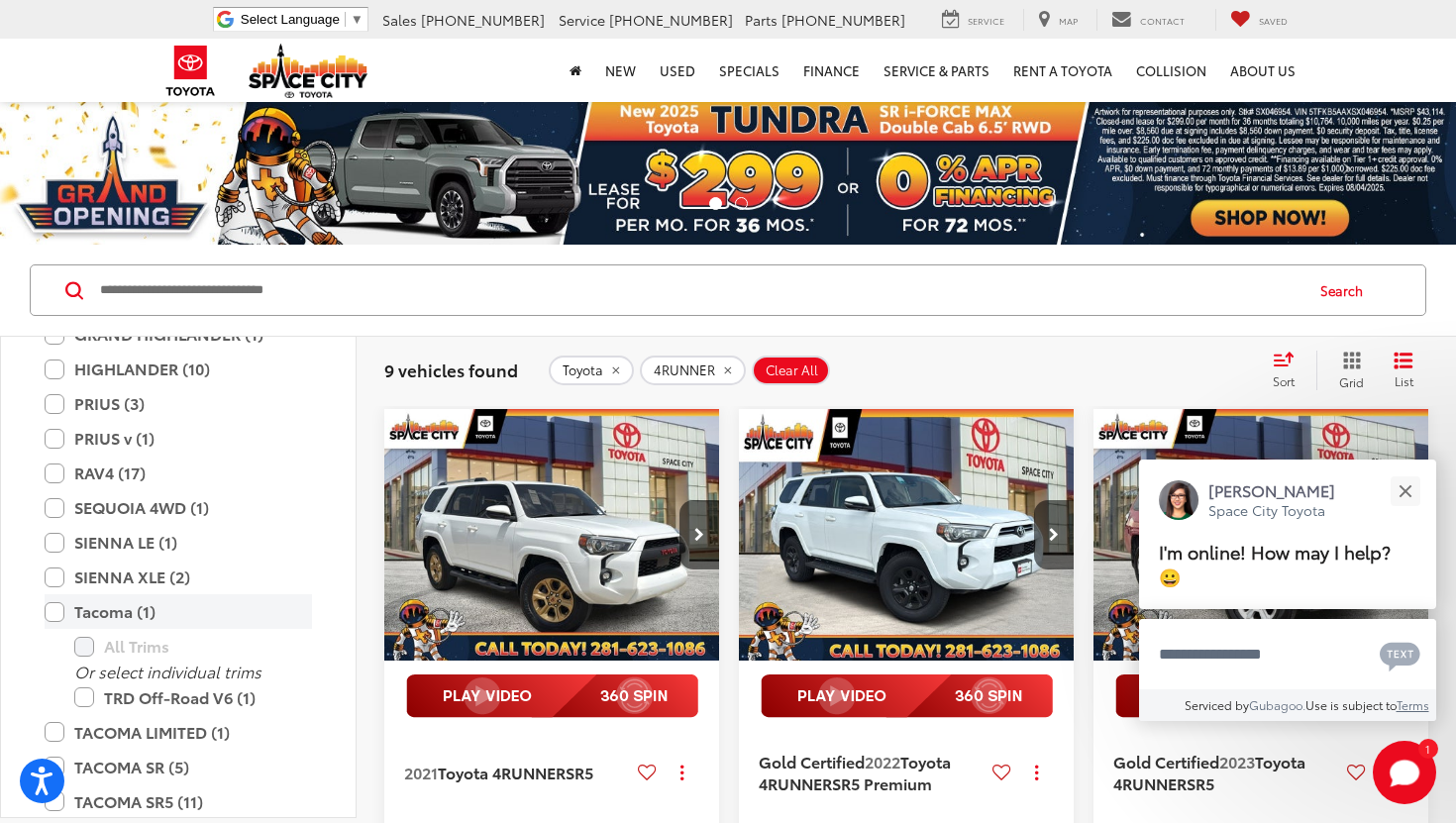 scroll, scrollTop: 1592, scrollLeft: 0, axis: vertical 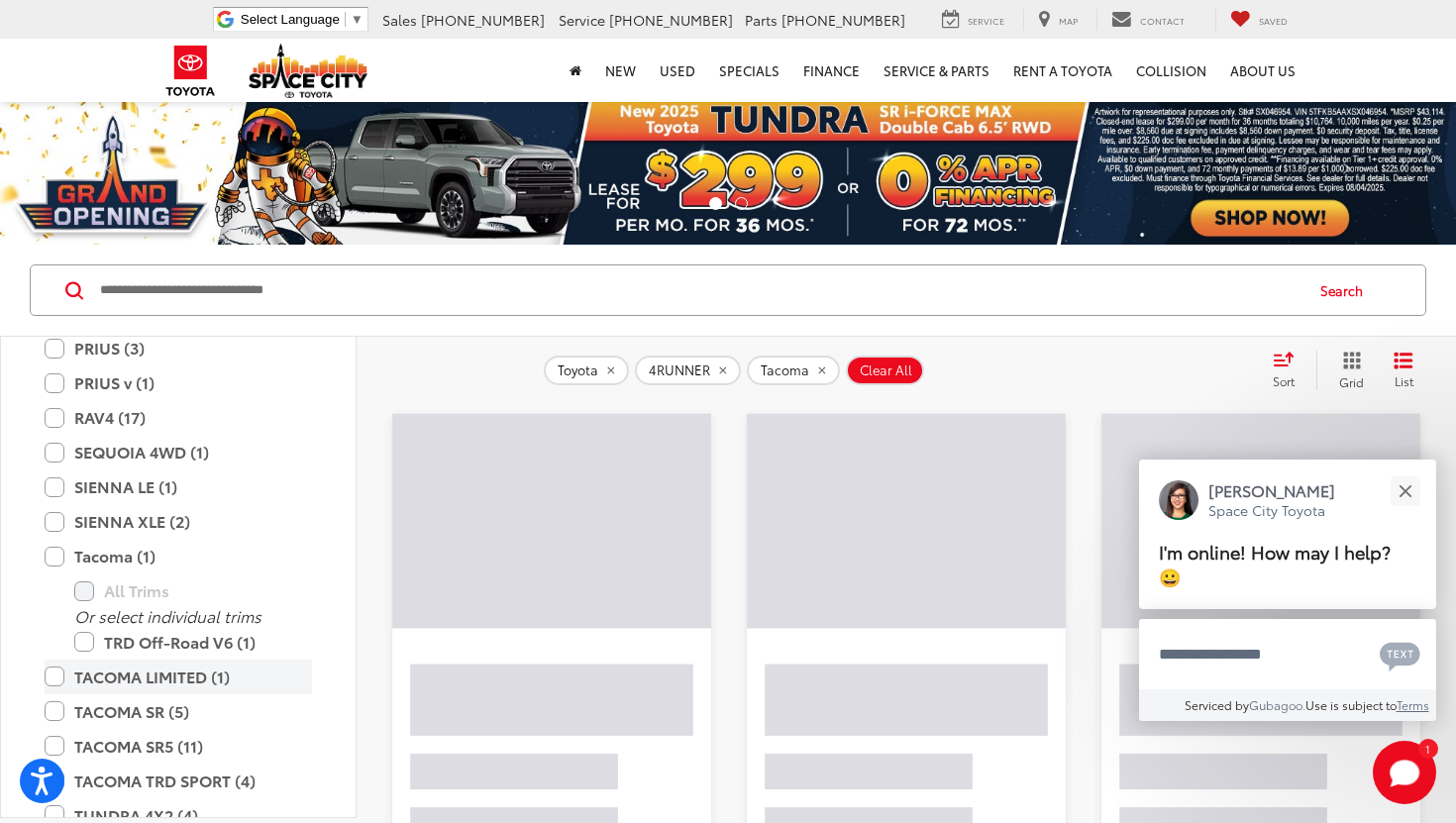 click on "TACOMA LIMITED (1)" at bounding box center (178, 676) 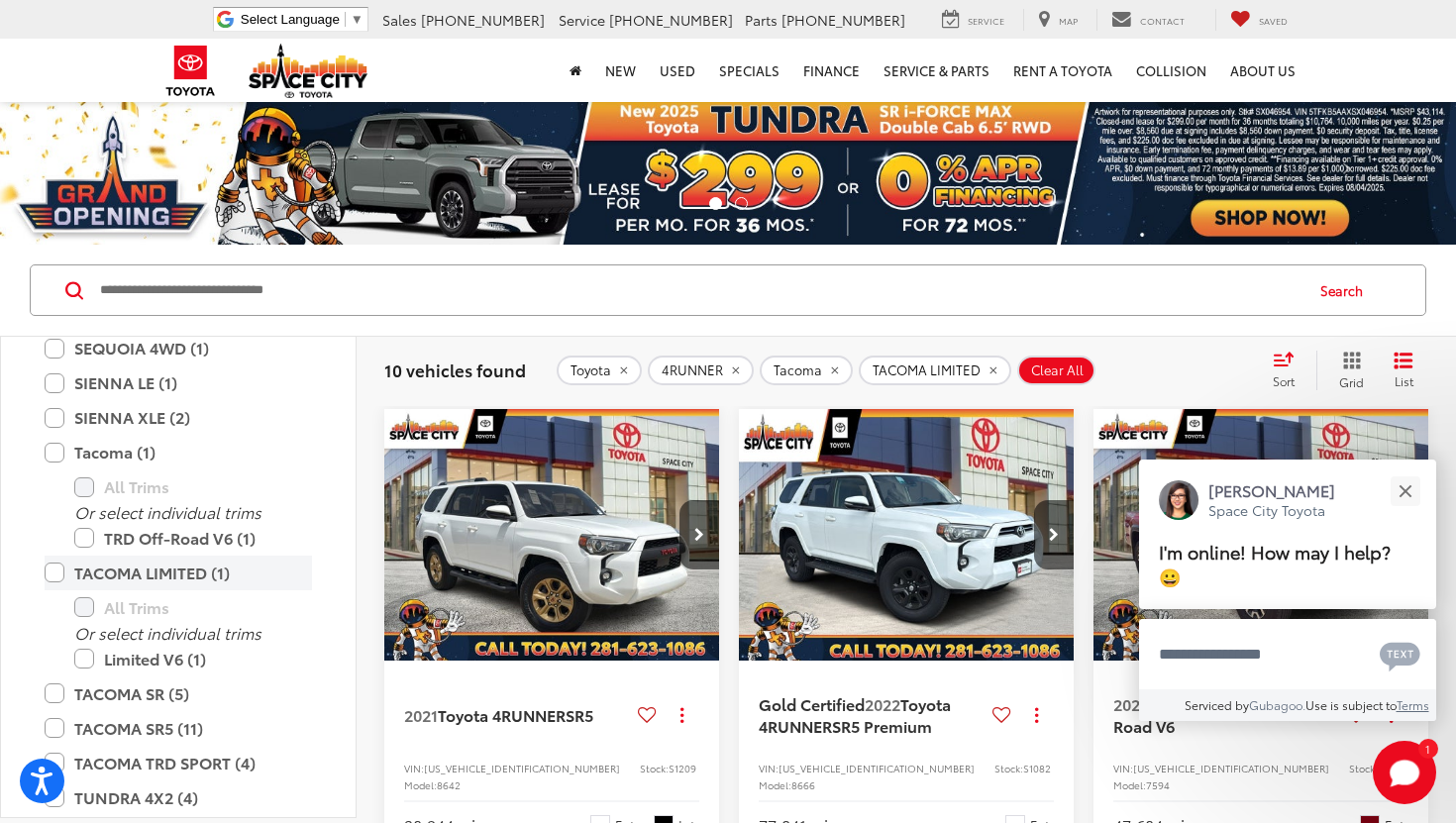 scroll, scrollTop: 1699, scrollLeft: 0, axis: vertical 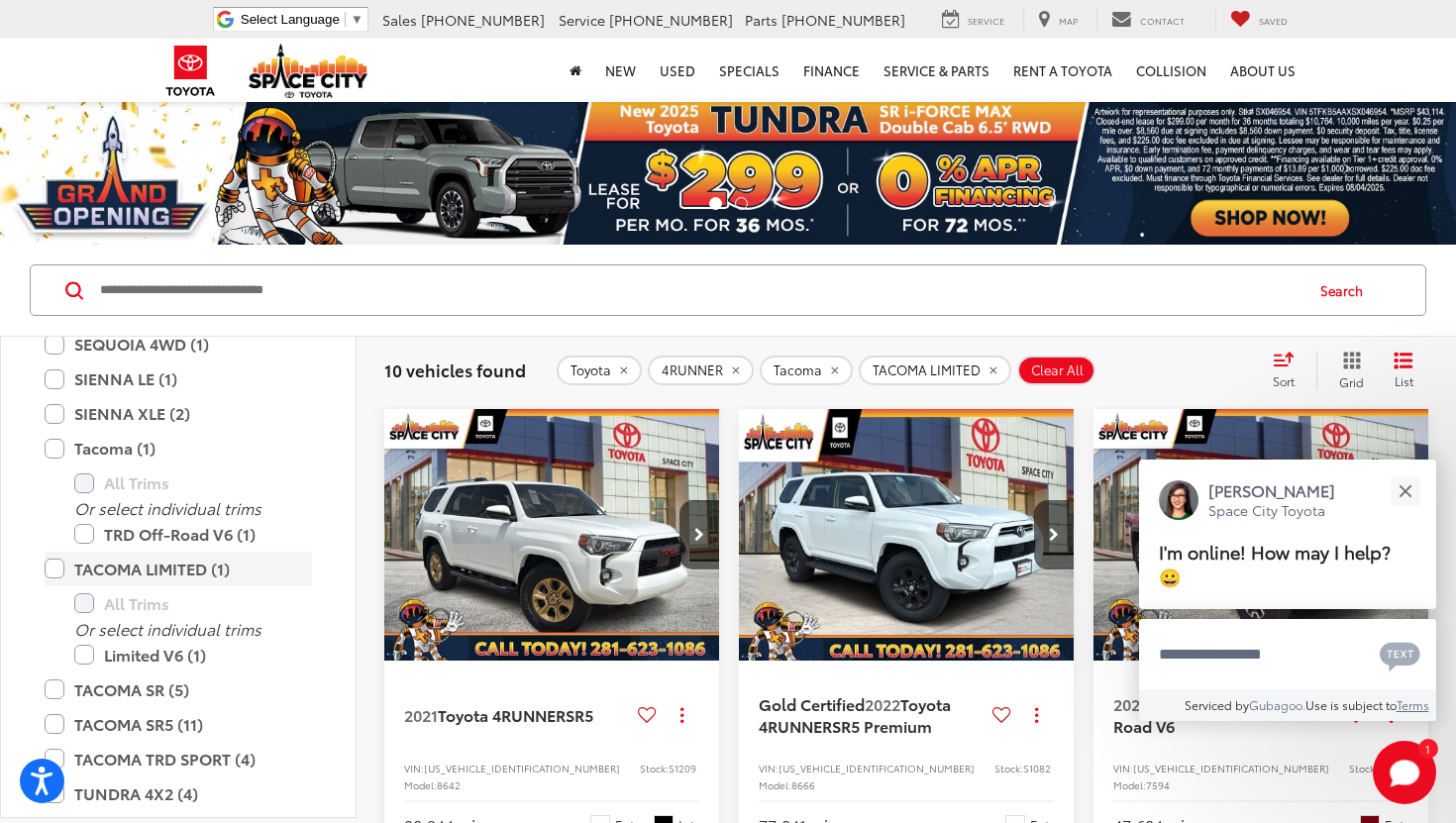 click on "TACOMA SR (5)" at bounding box center (178, 689) 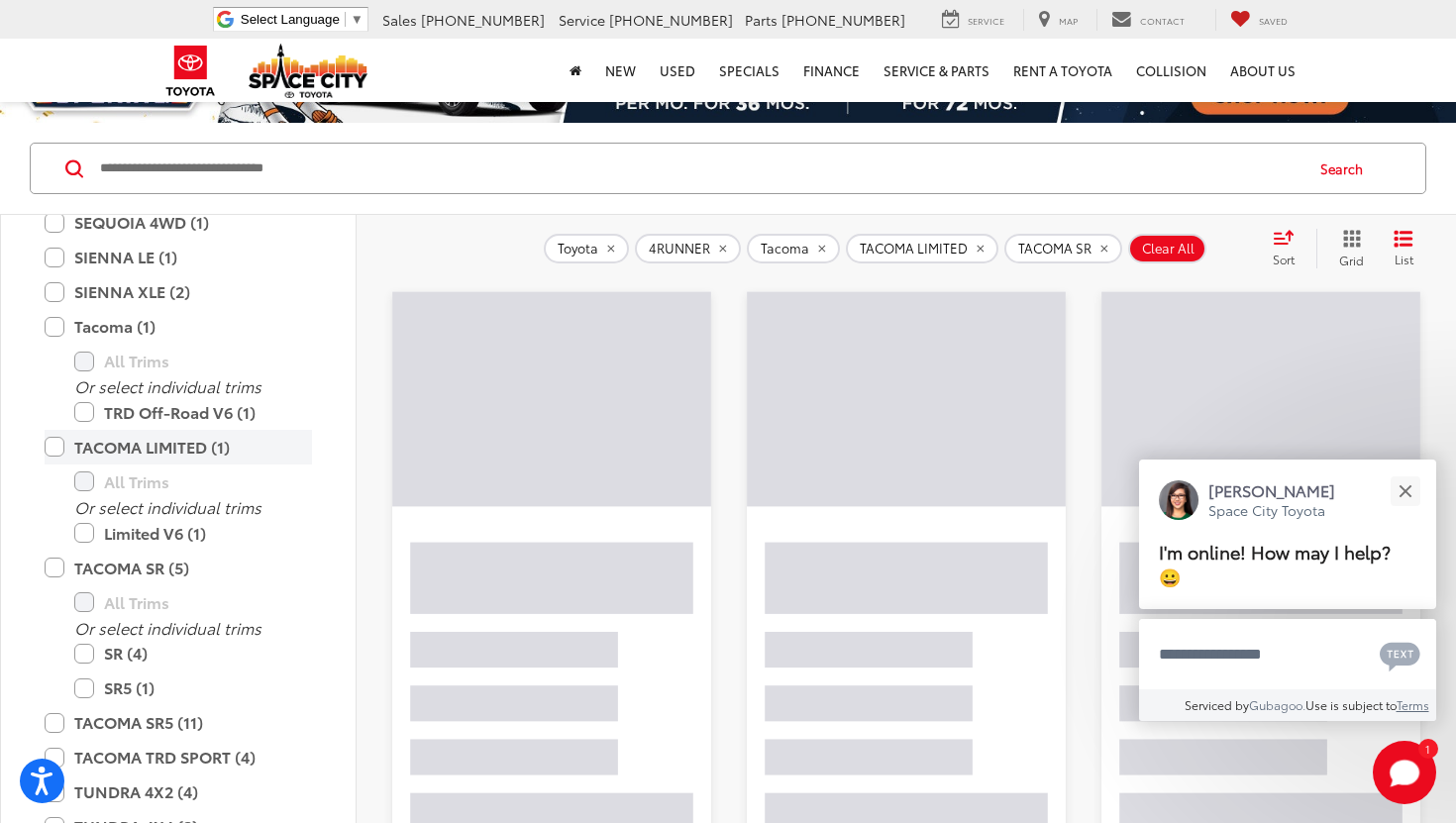 scroll, scrollTop: 136, scrollLeft: 0, axis: vertical 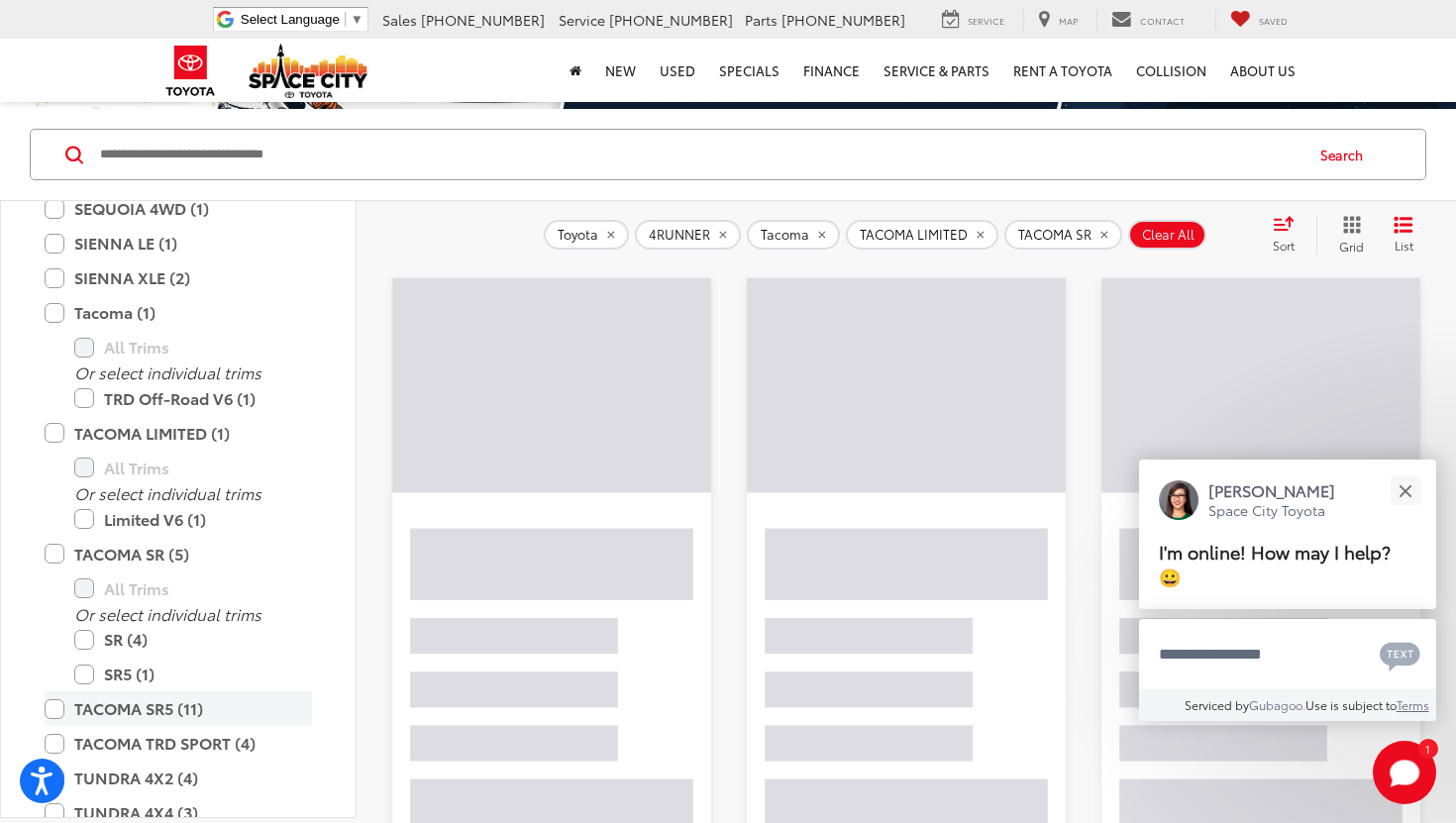 click on "TACOMA SR5 (11)" at bounding box center [178, 708] 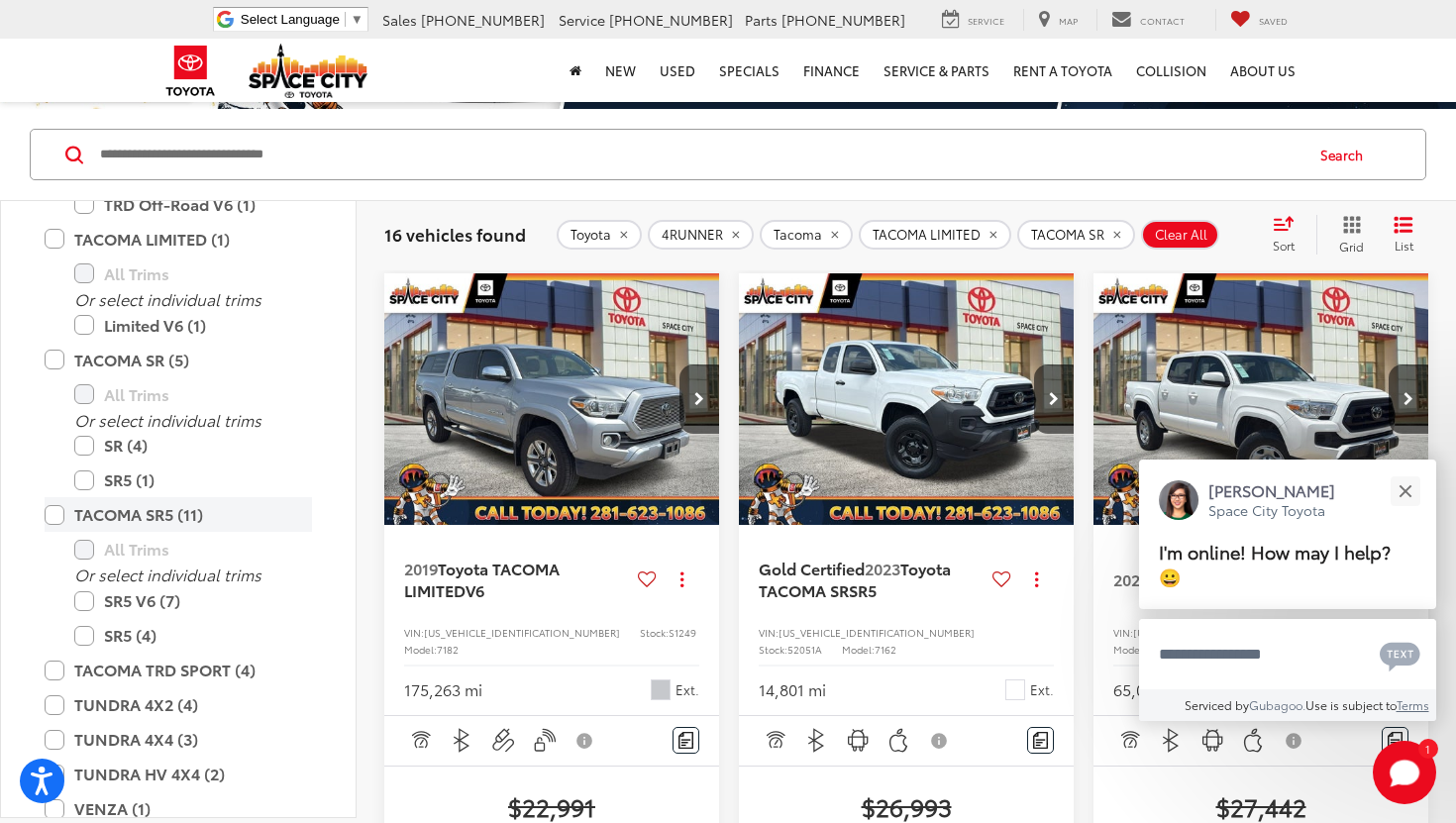 scroll, scrollTop: 1899, scrollLeft: 0, axis: vertical 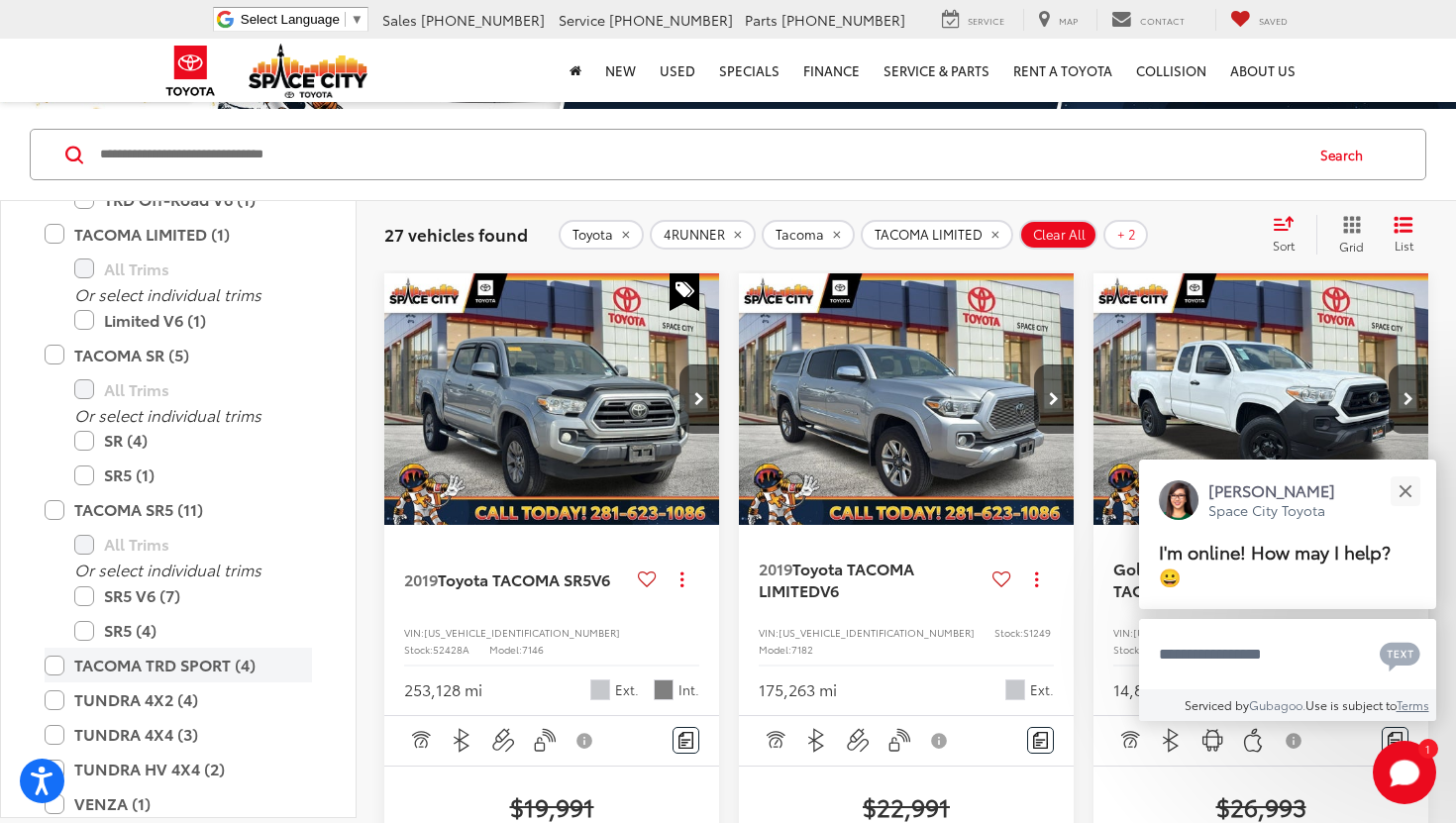 click on "TACOMA TRD SPORT (4)" at bounding box center [178, 665] 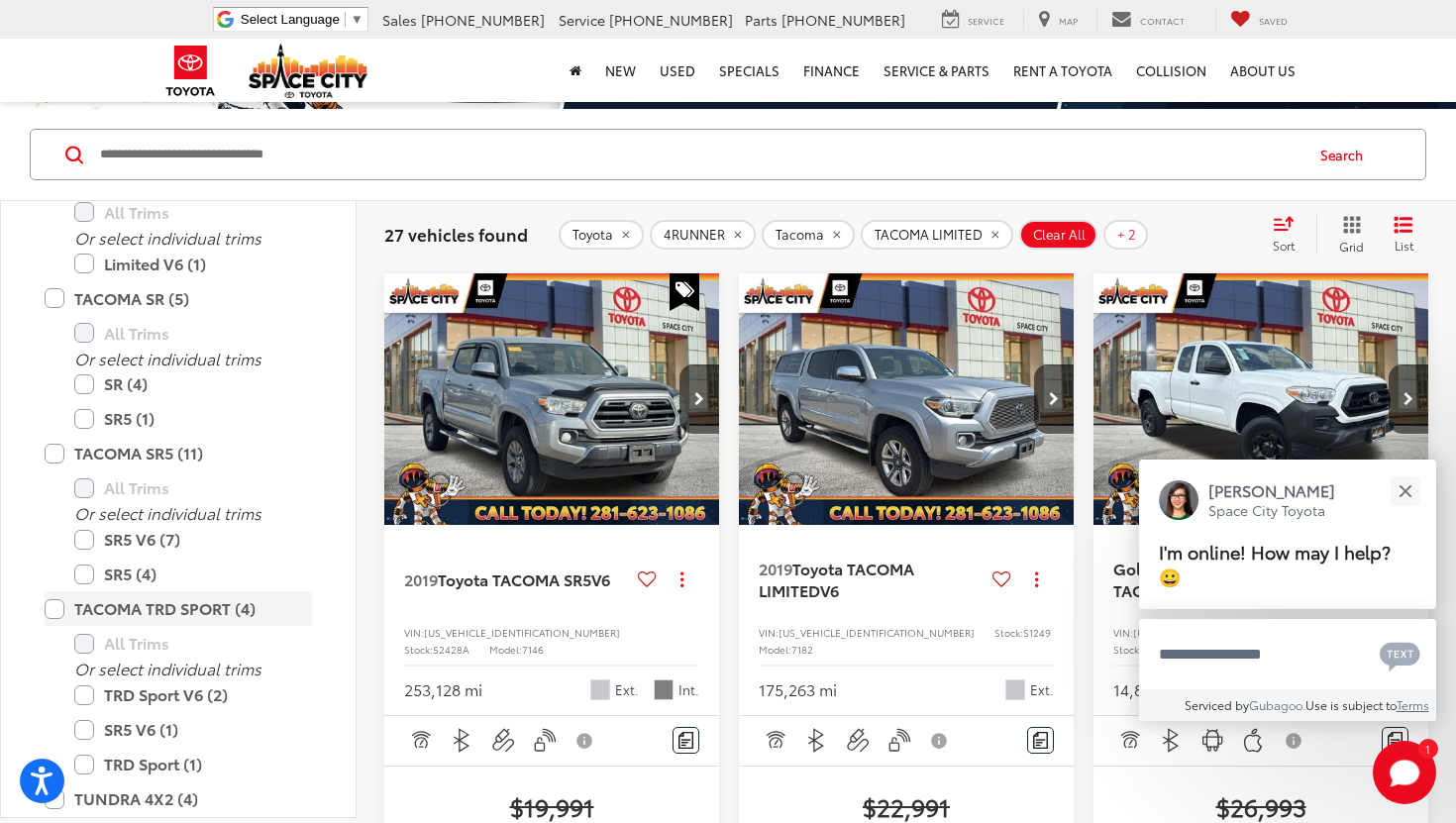 scroll, scrollTop: 1987, scrollLeft: 0, axis: vertical 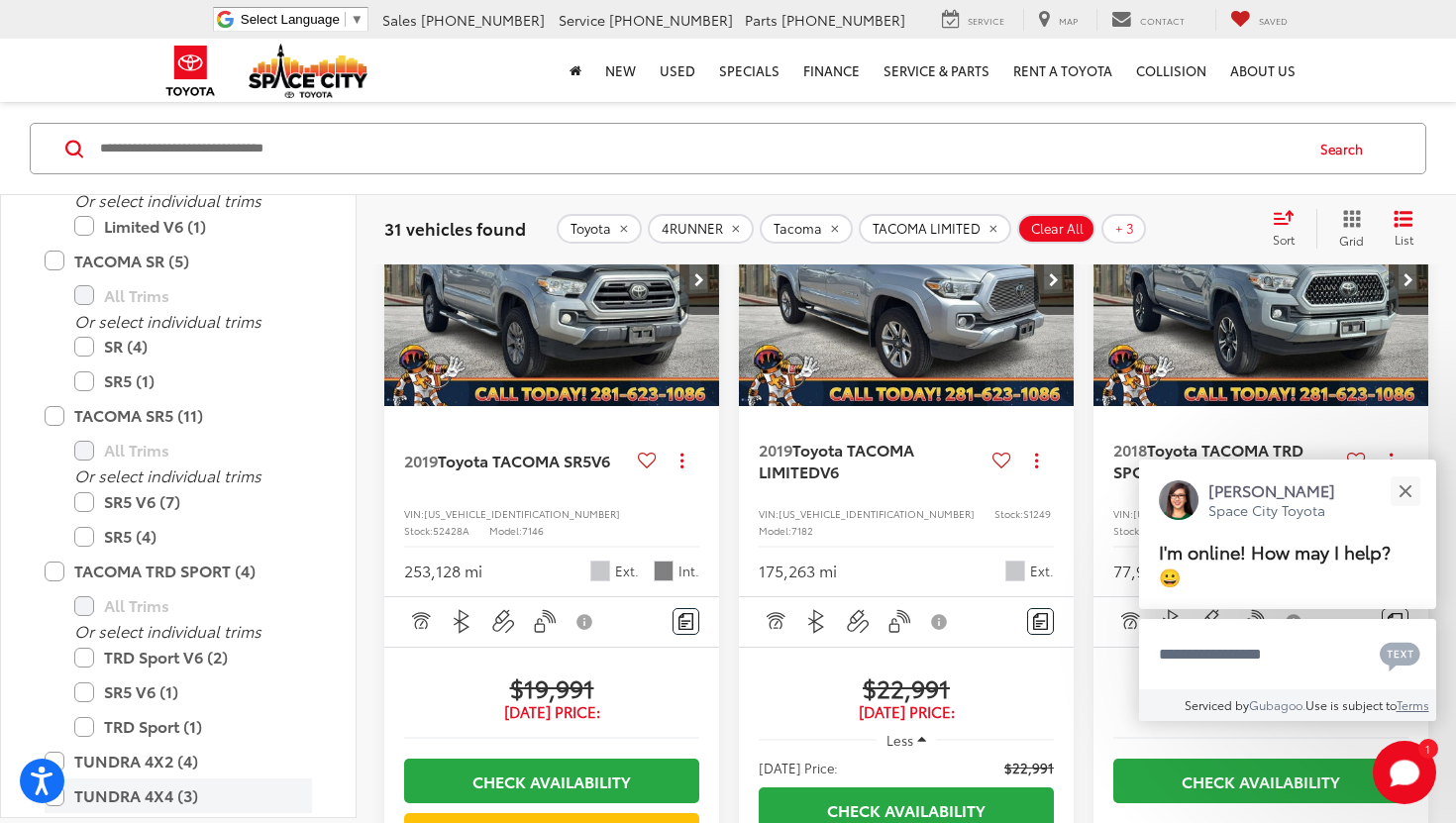 click on "TUNDRA 4X4 (3)" at bounding box center (178, 795) 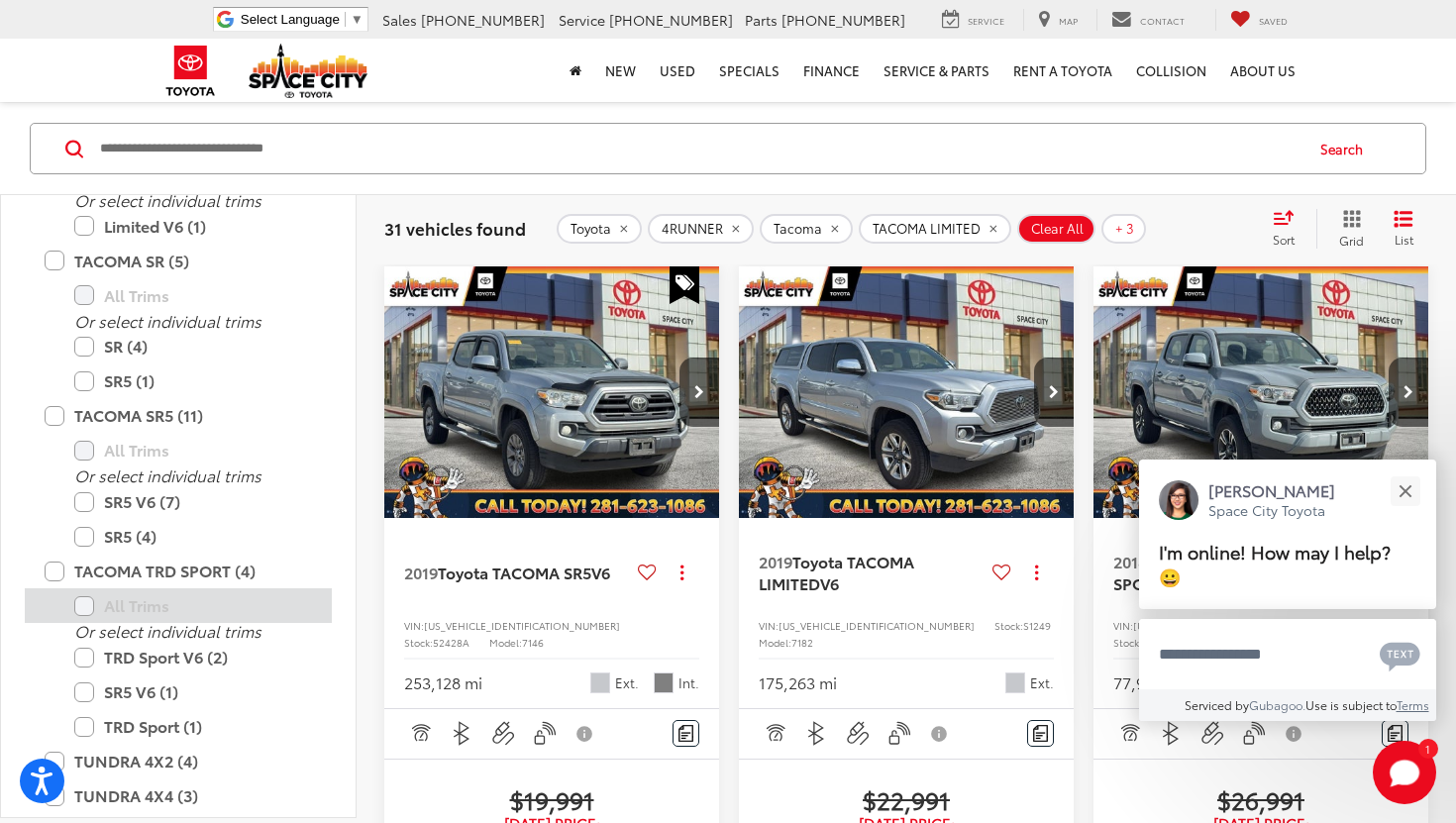 scroll, scrollTop: 145, scrollLeft: 0, axis: vertical 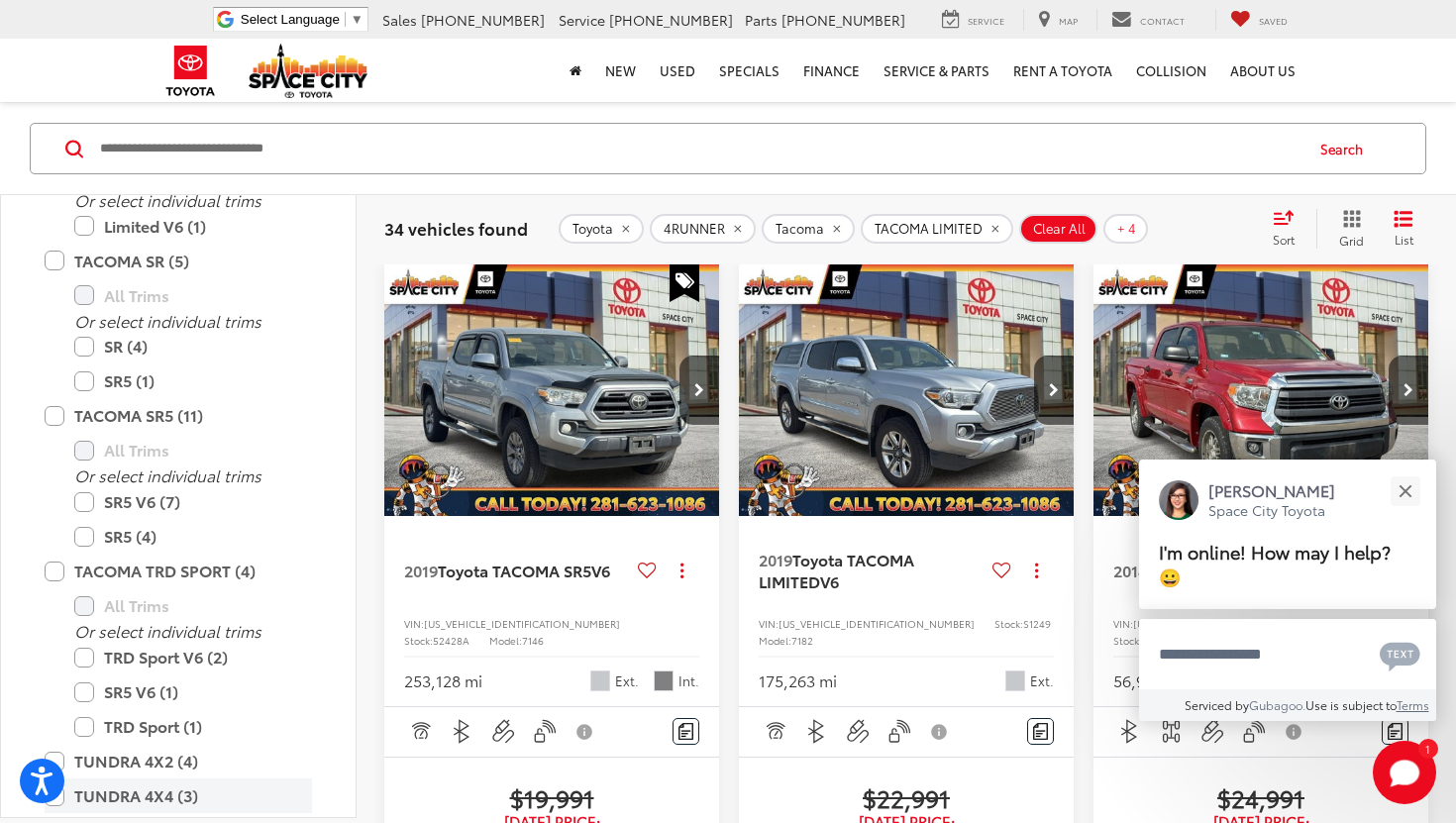click on "TUNDRA 4X4 (3)" at bounding box center [178, 795] 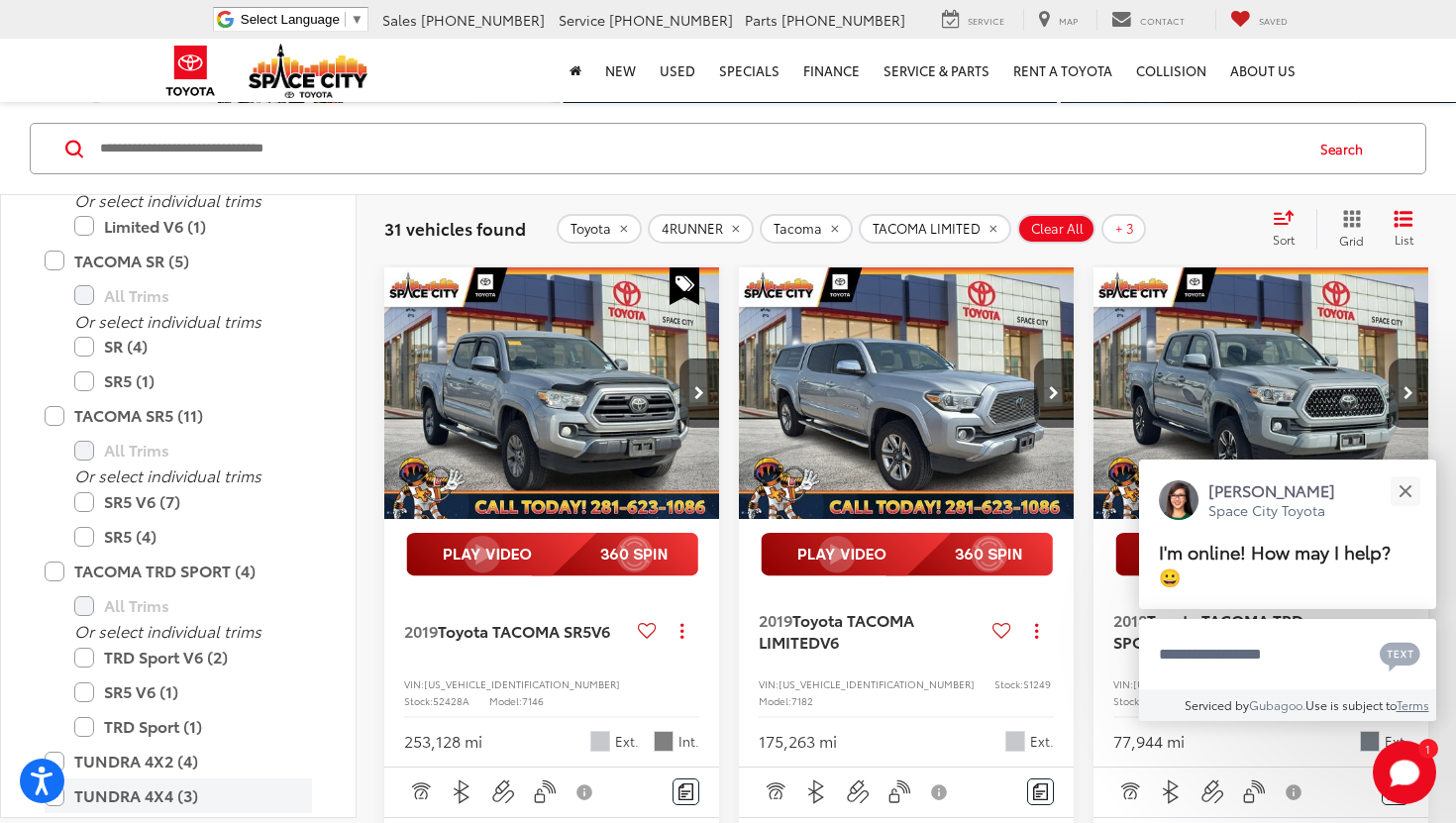click on "TUNDRA 4X4 (3)" at bounding box center [178, 795] 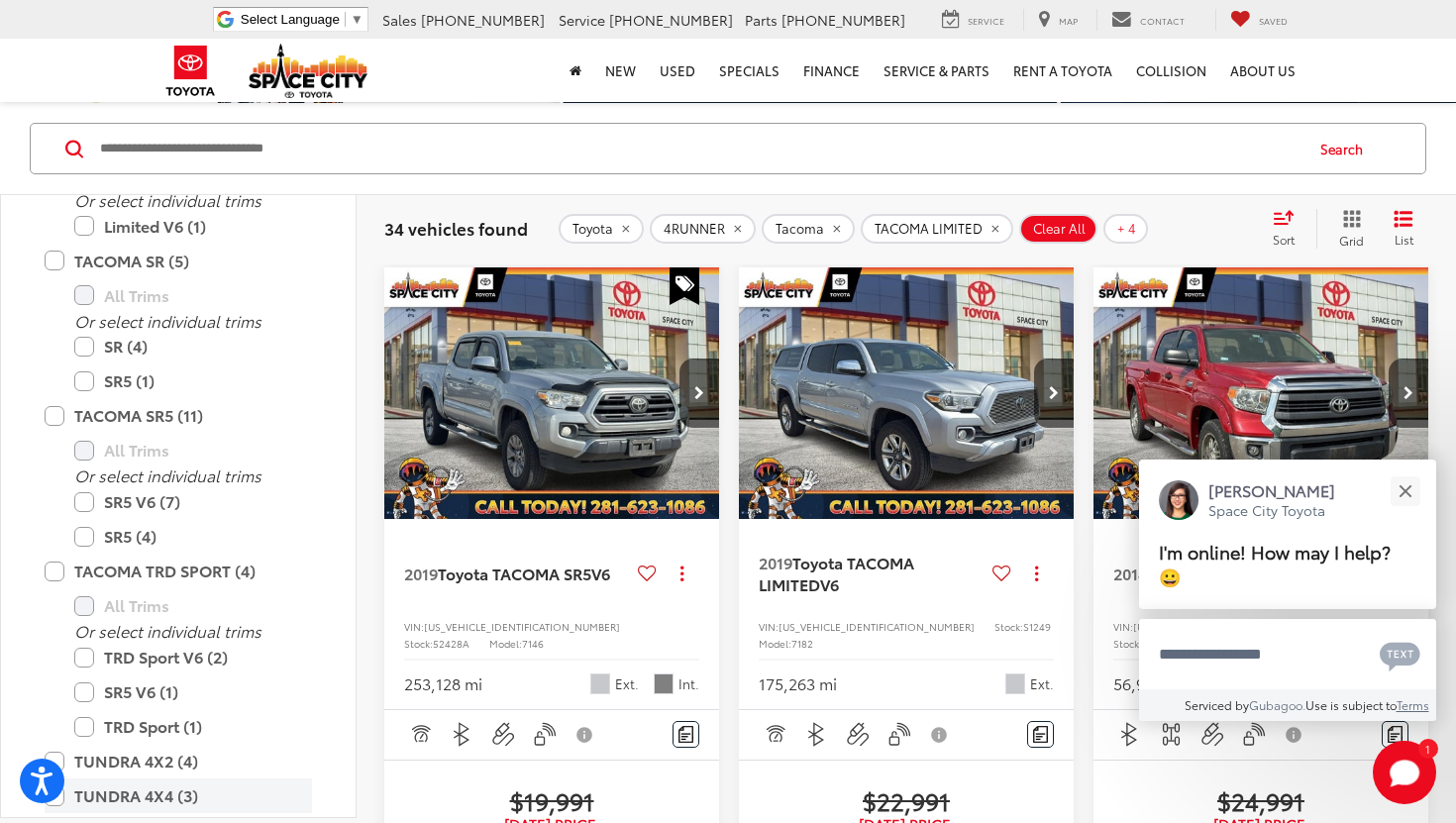 click on "TUNDRA 4X4 (3)" at bounding box center [178, 795] 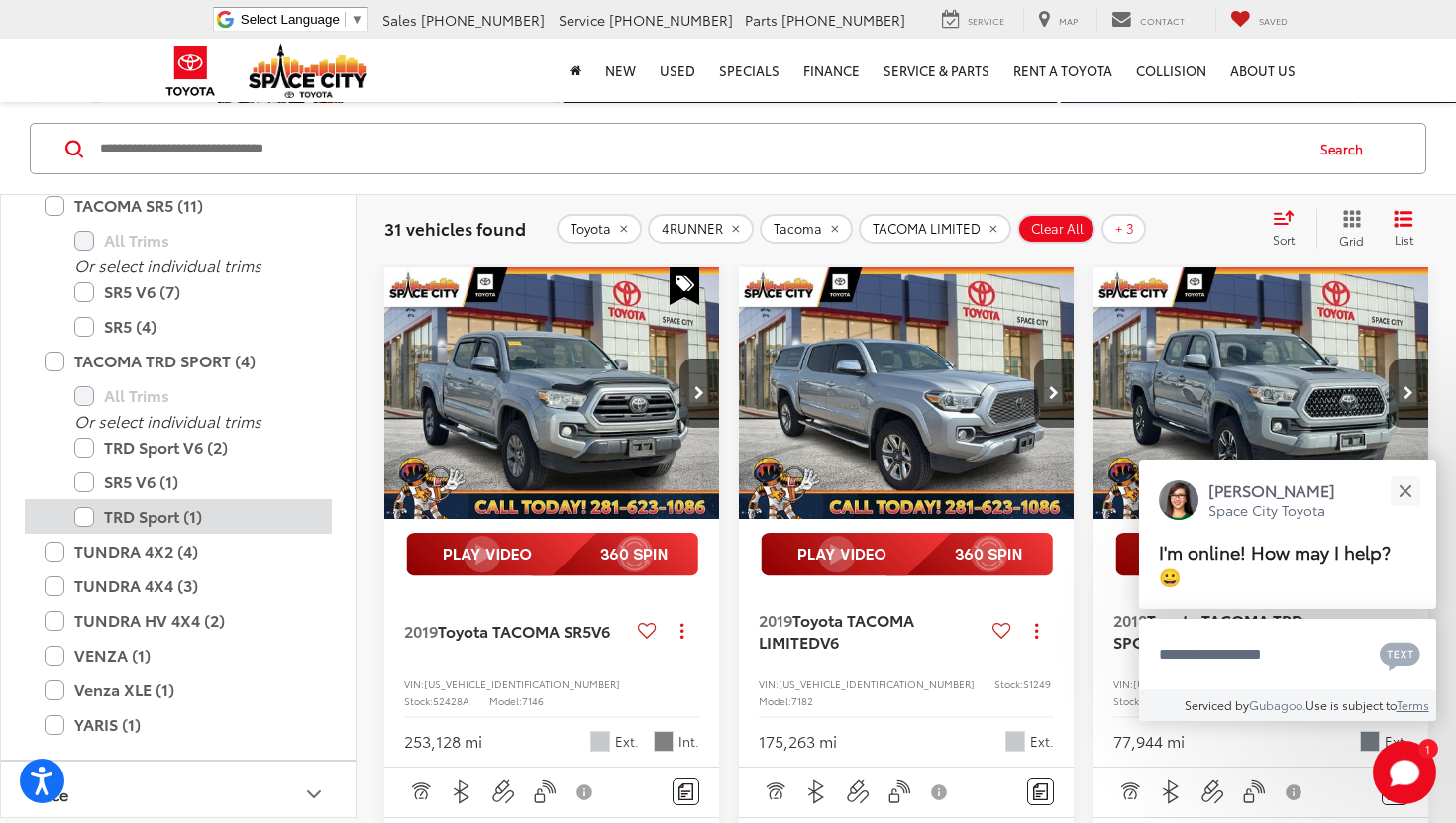 scroll, scrollTop: 2208, scrollLeft: 0, axis: vertical 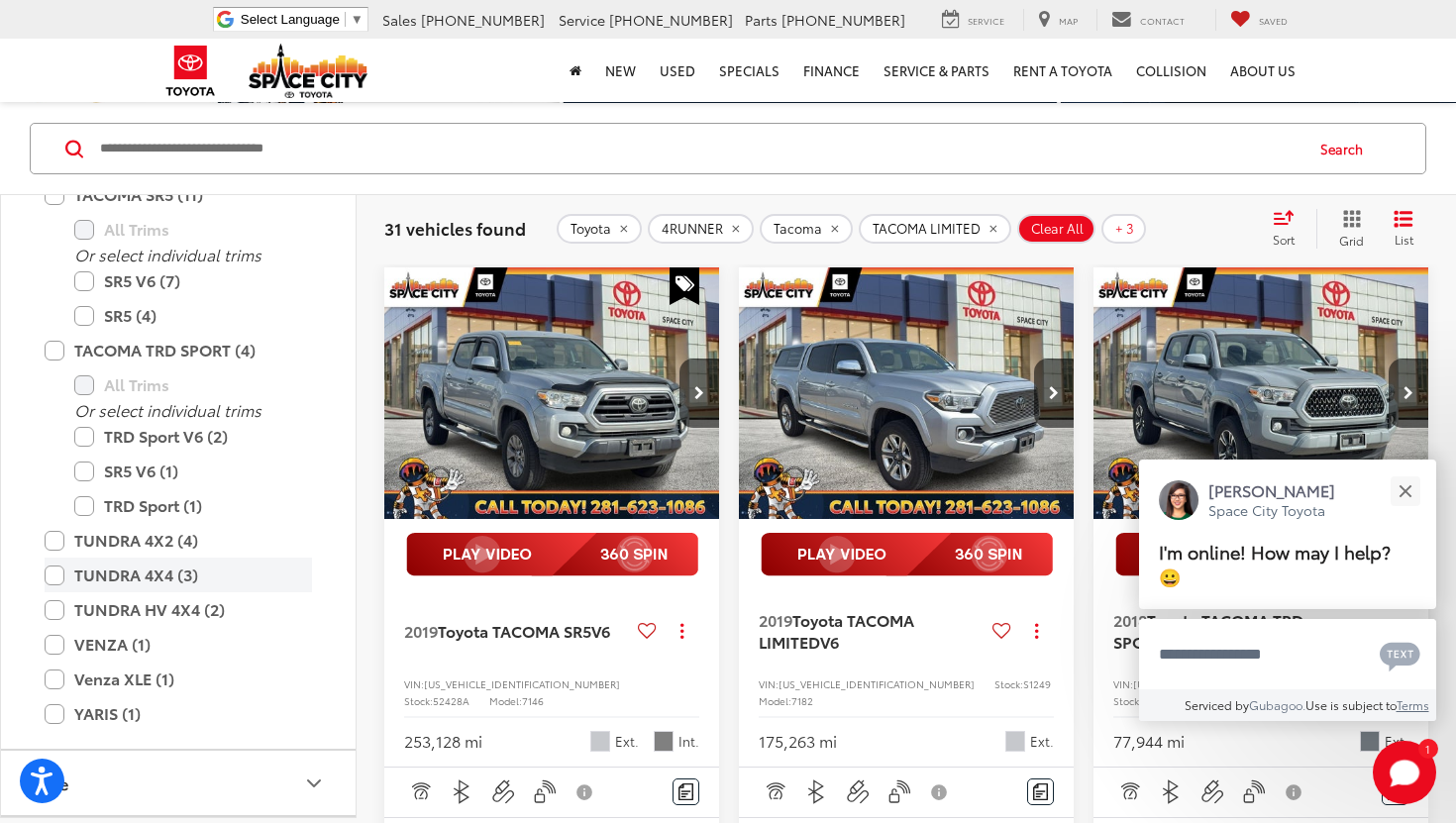 click on "TUNDRA 4X4 (3)" at bounding box center (178, 574) 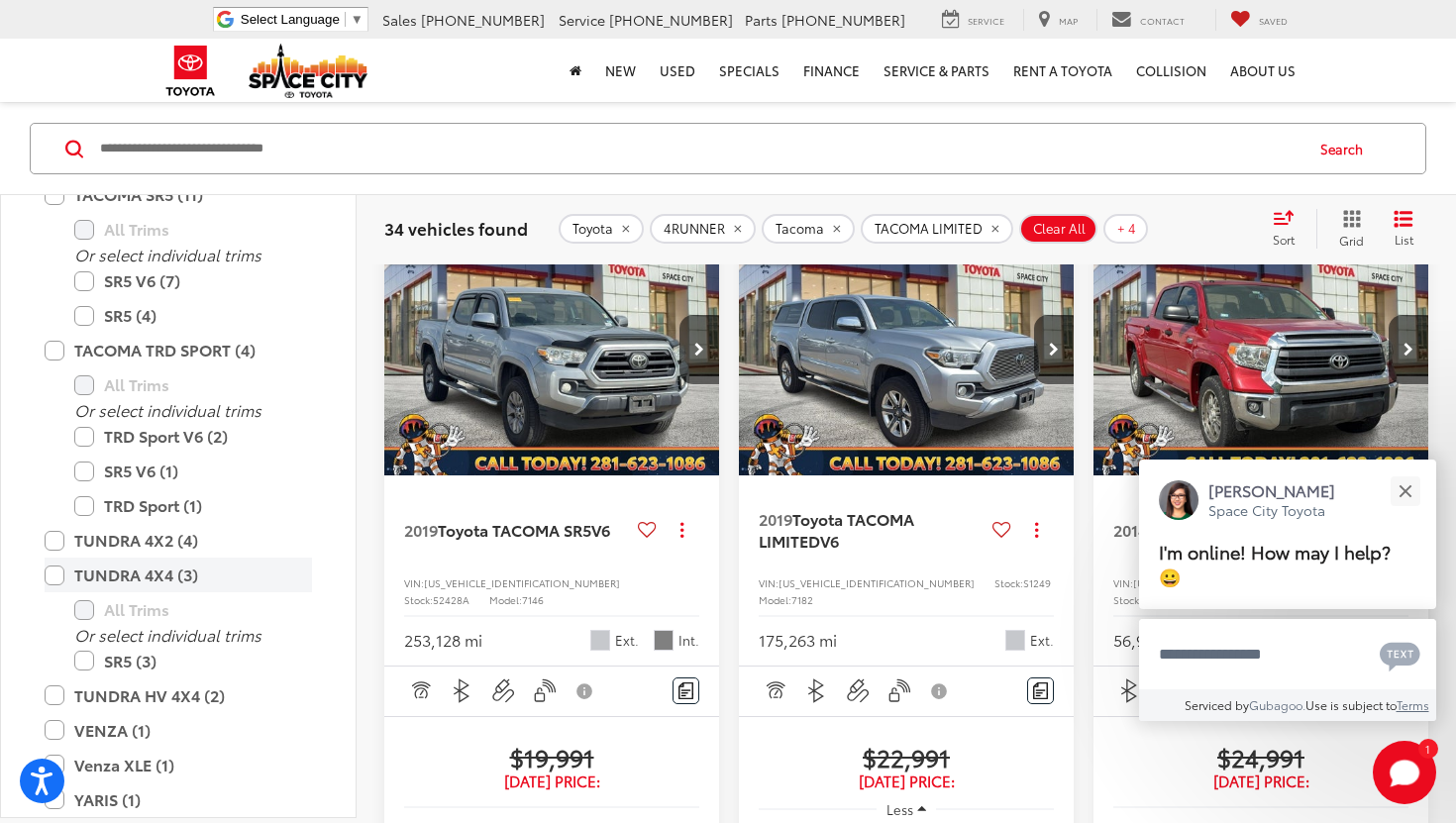 scroll, scrollTop: 186, scrollLeft: 0, axis: vertical 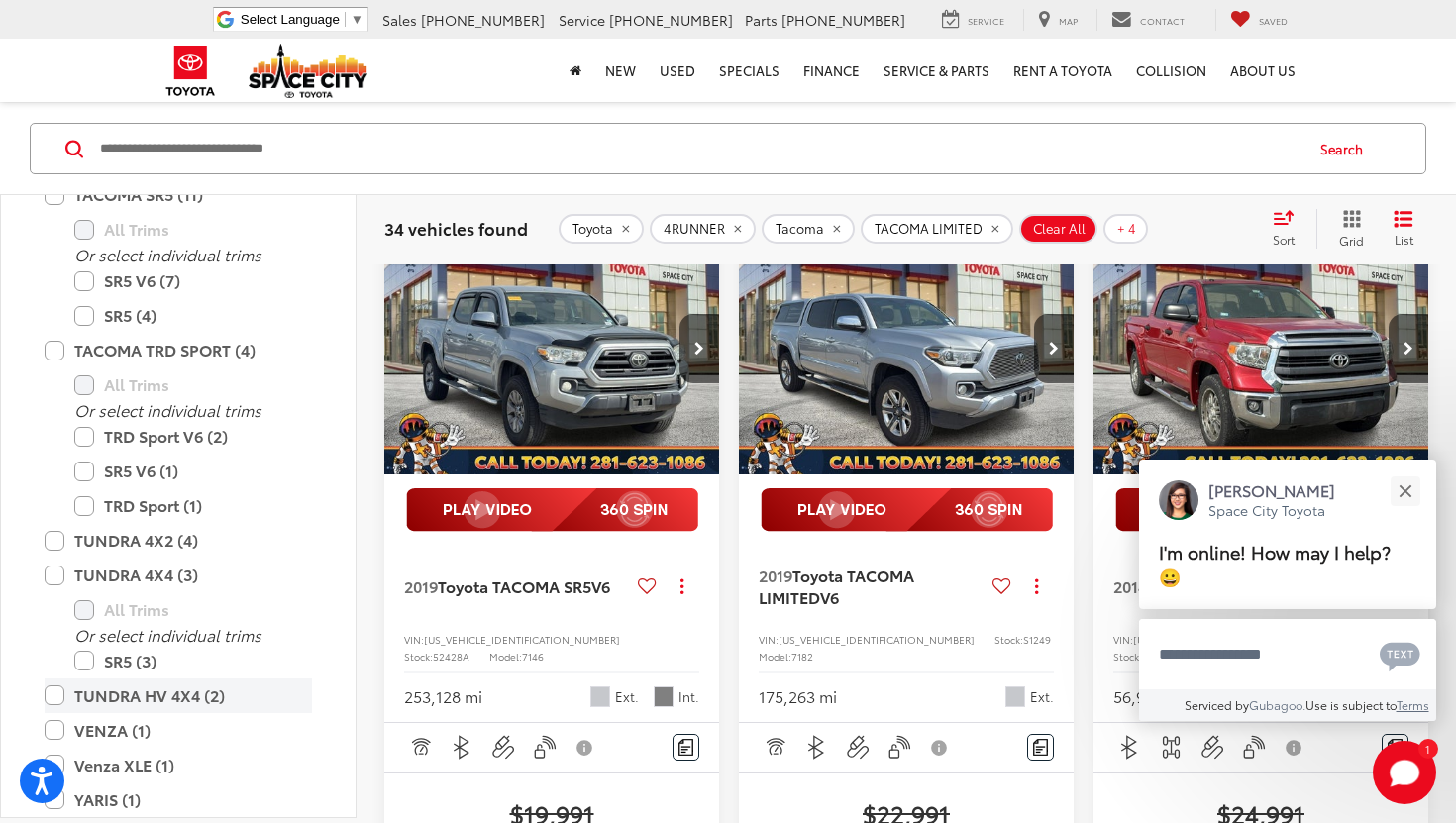 click on "TUNDRA HV 4X4 (2)" at bounding box center [178, 694] 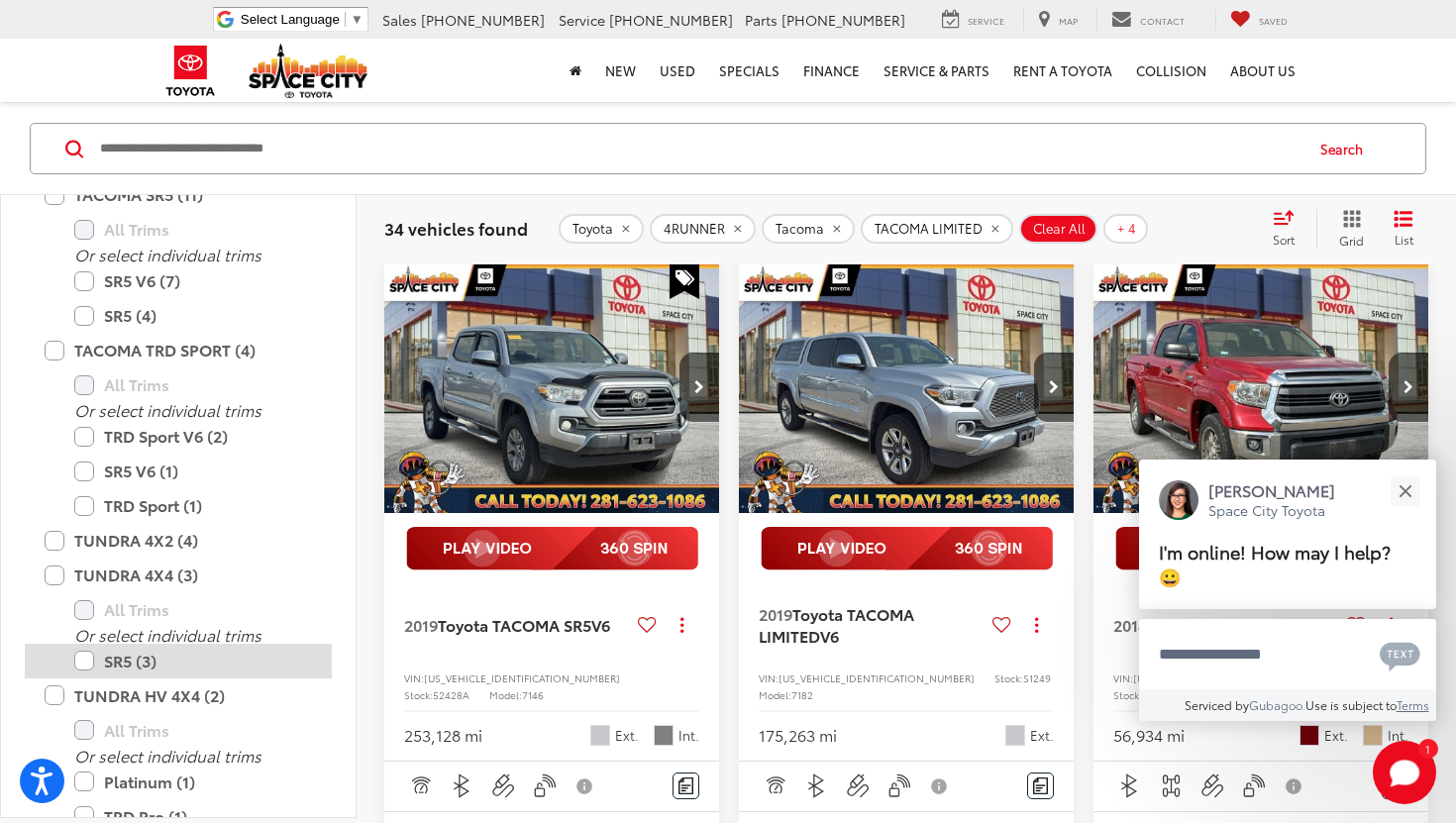 scroll, scrollTop: 142, scrollLeft: 0, axis: vertical 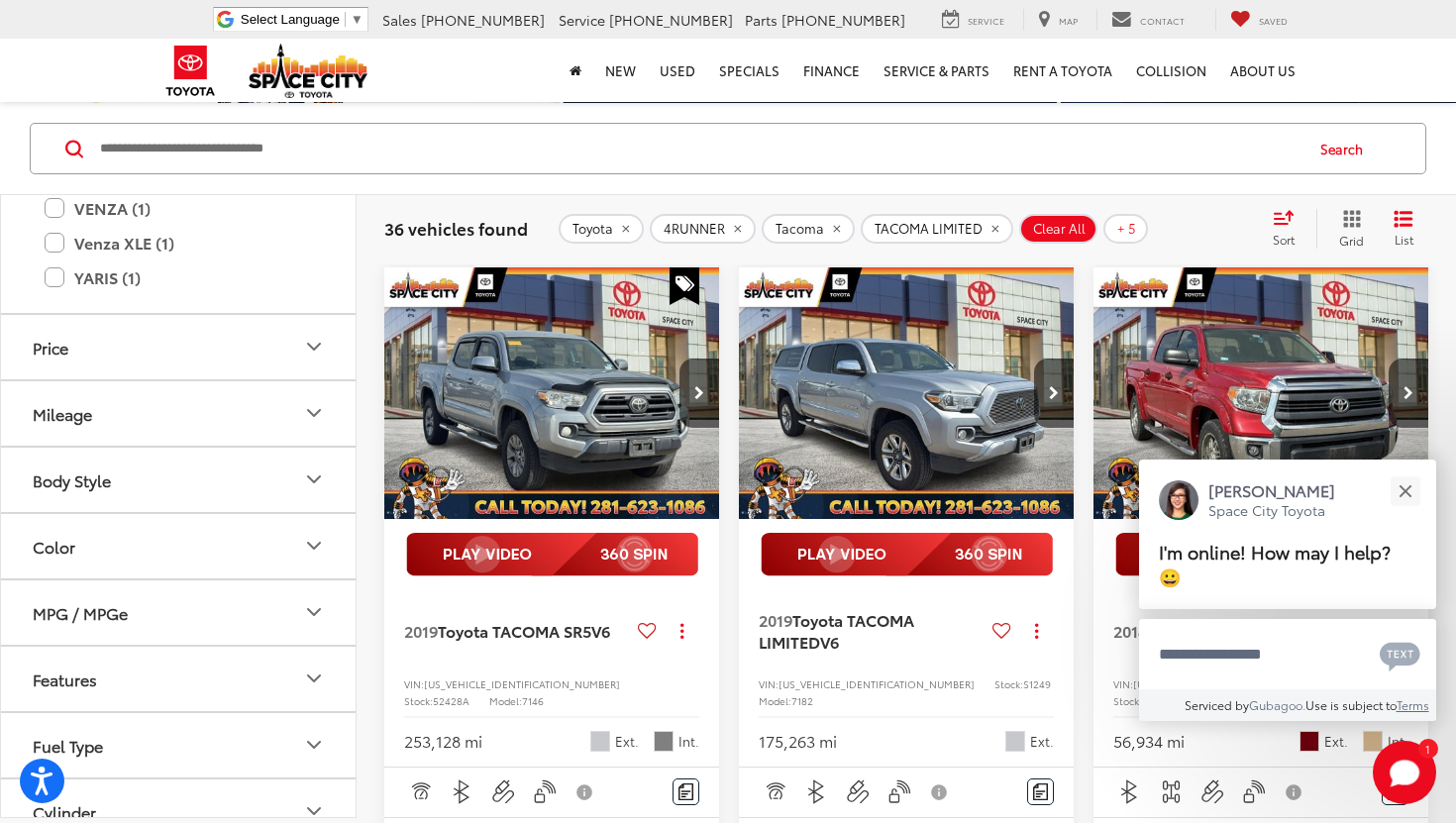 click on "Price" at bounding box center (179, 347) 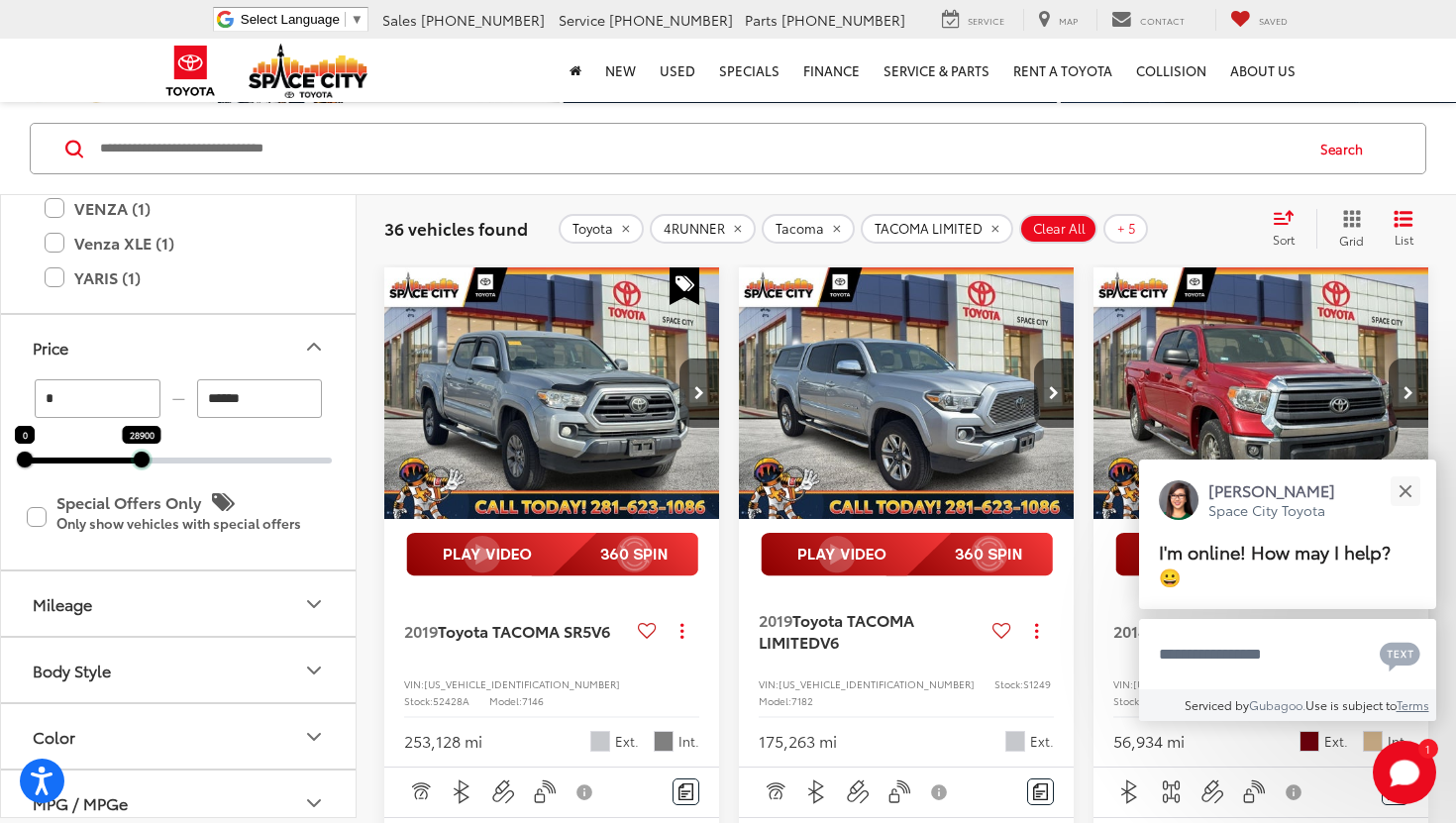 drag, startPoint x: 325, startPoint y: 457, endPoint x: 135, endPoint y: 461, distance: 190.0421 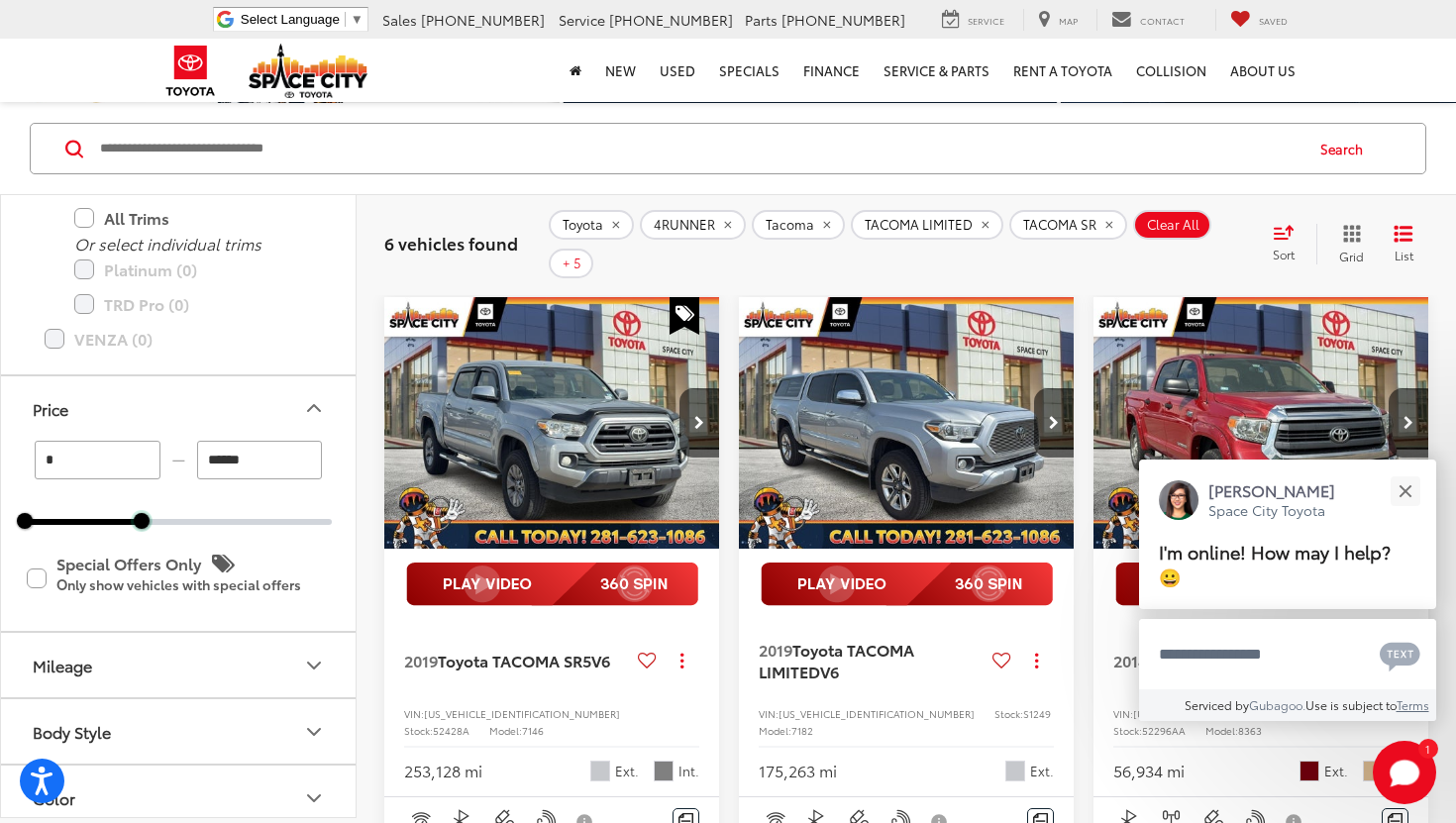 scroll, scrollTop: 2845, scrollLeft: 0, axis: vertical 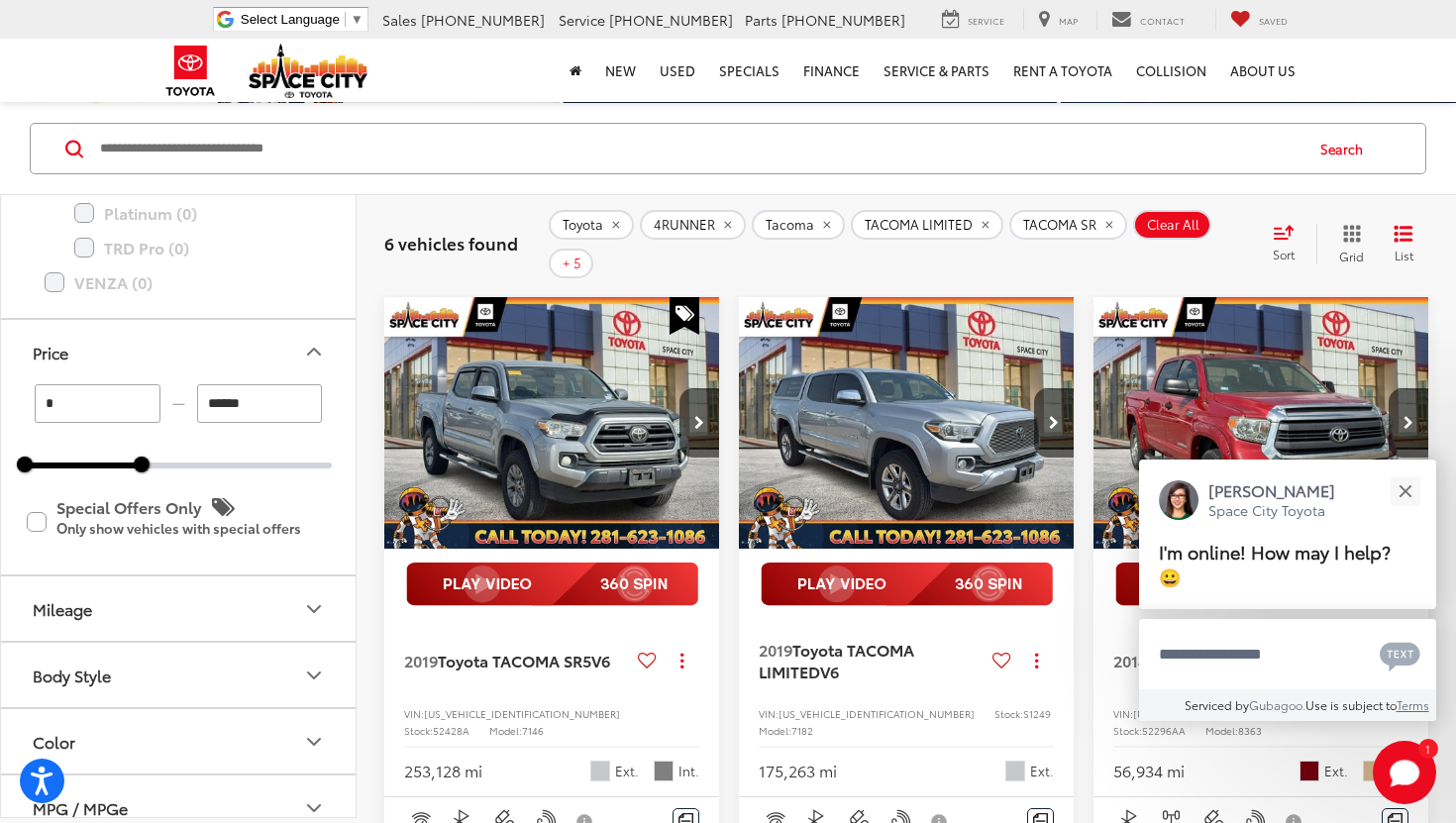 click on "Mileage" at bounding box center (179, 608) 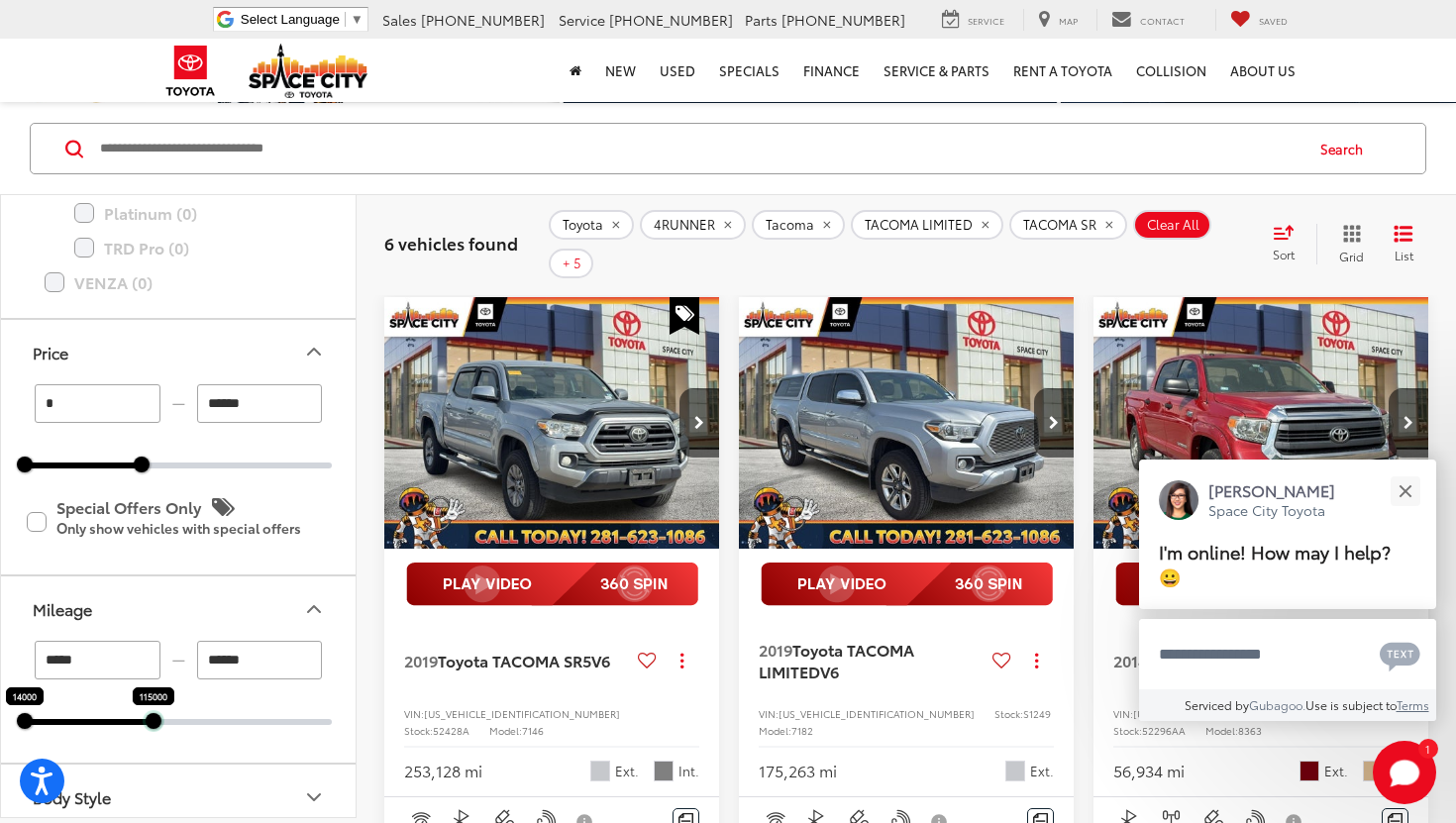 drag, startPoint x: 331, startPoint y: 721, endPoint x: 150, endPoint y: 711, distance: 181.27603 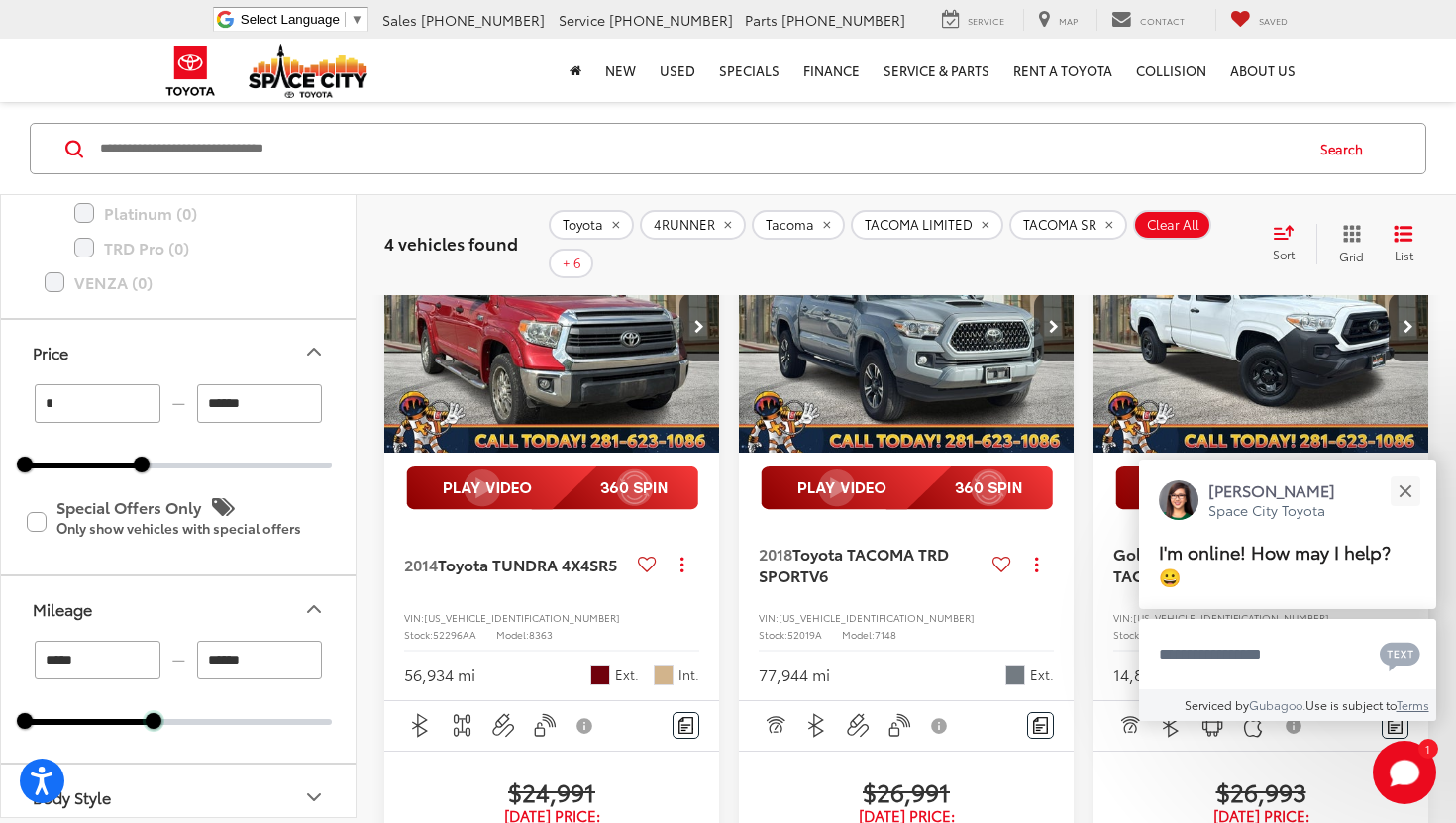 scroll, scrollTop: 233, scrollLeft: 0, axis: vertical 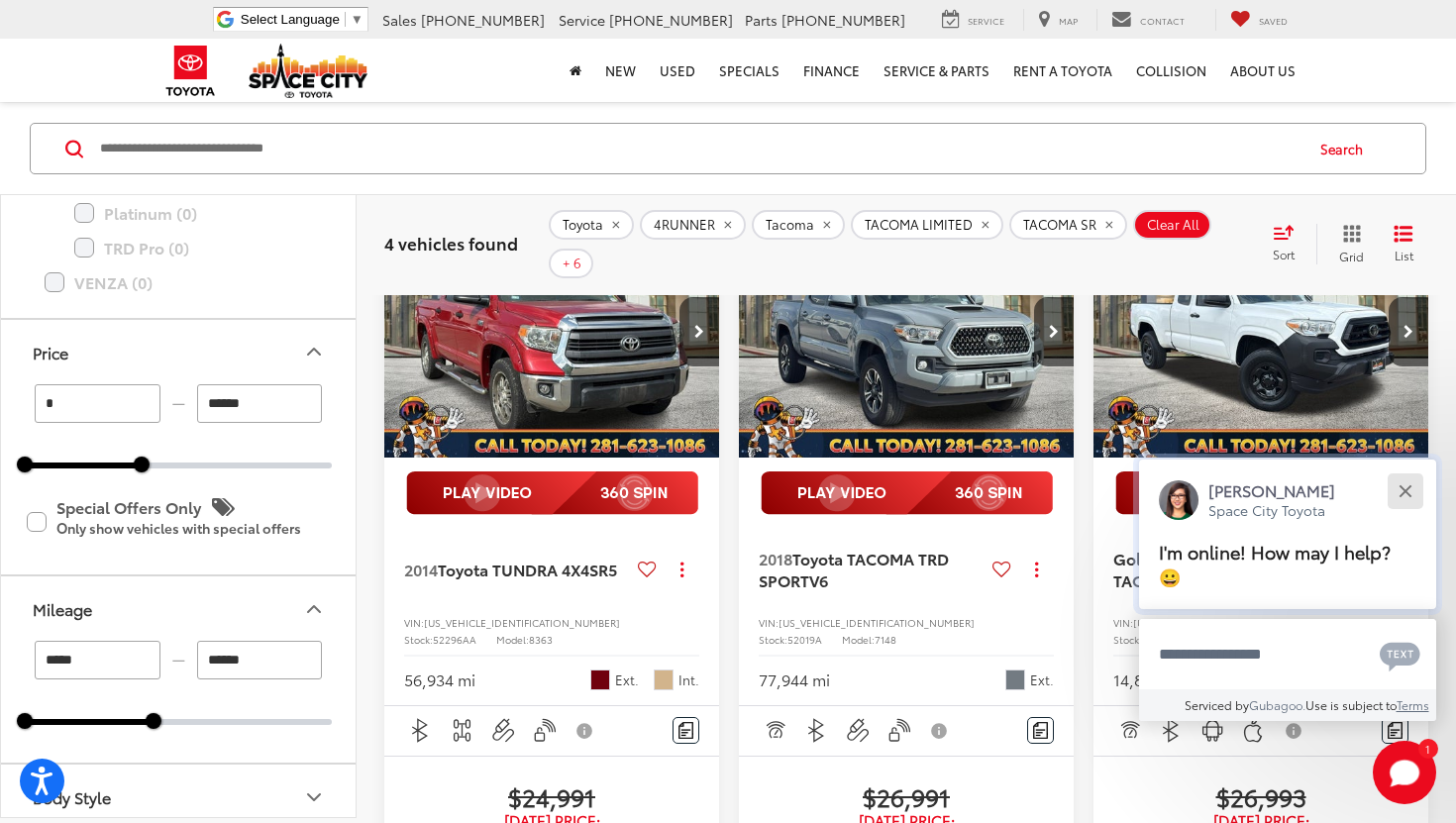 click at bounding box center (1404, 490) 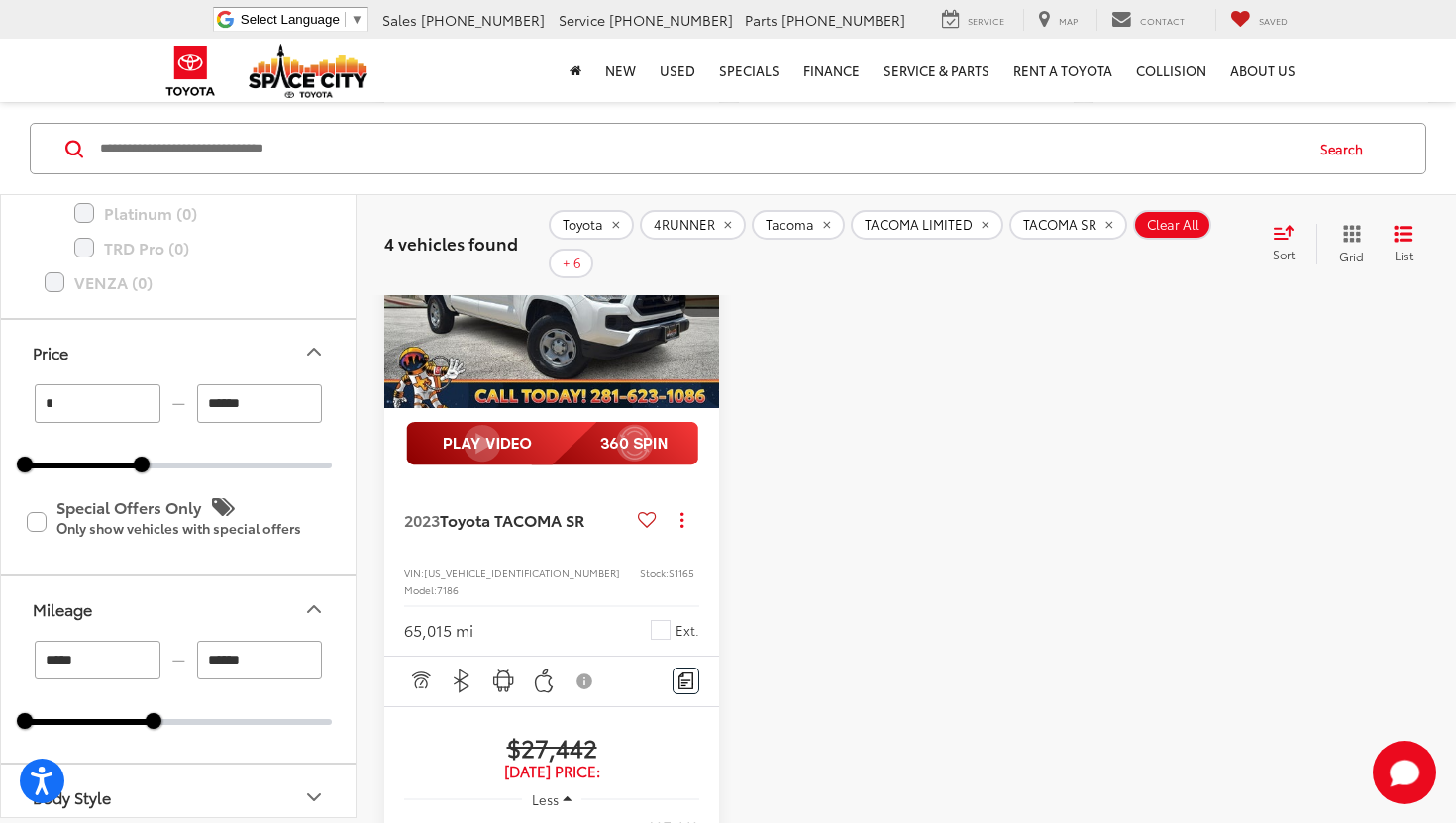 scroll, scrollTop: 1320, scrollLeft: 0, axis: vertical 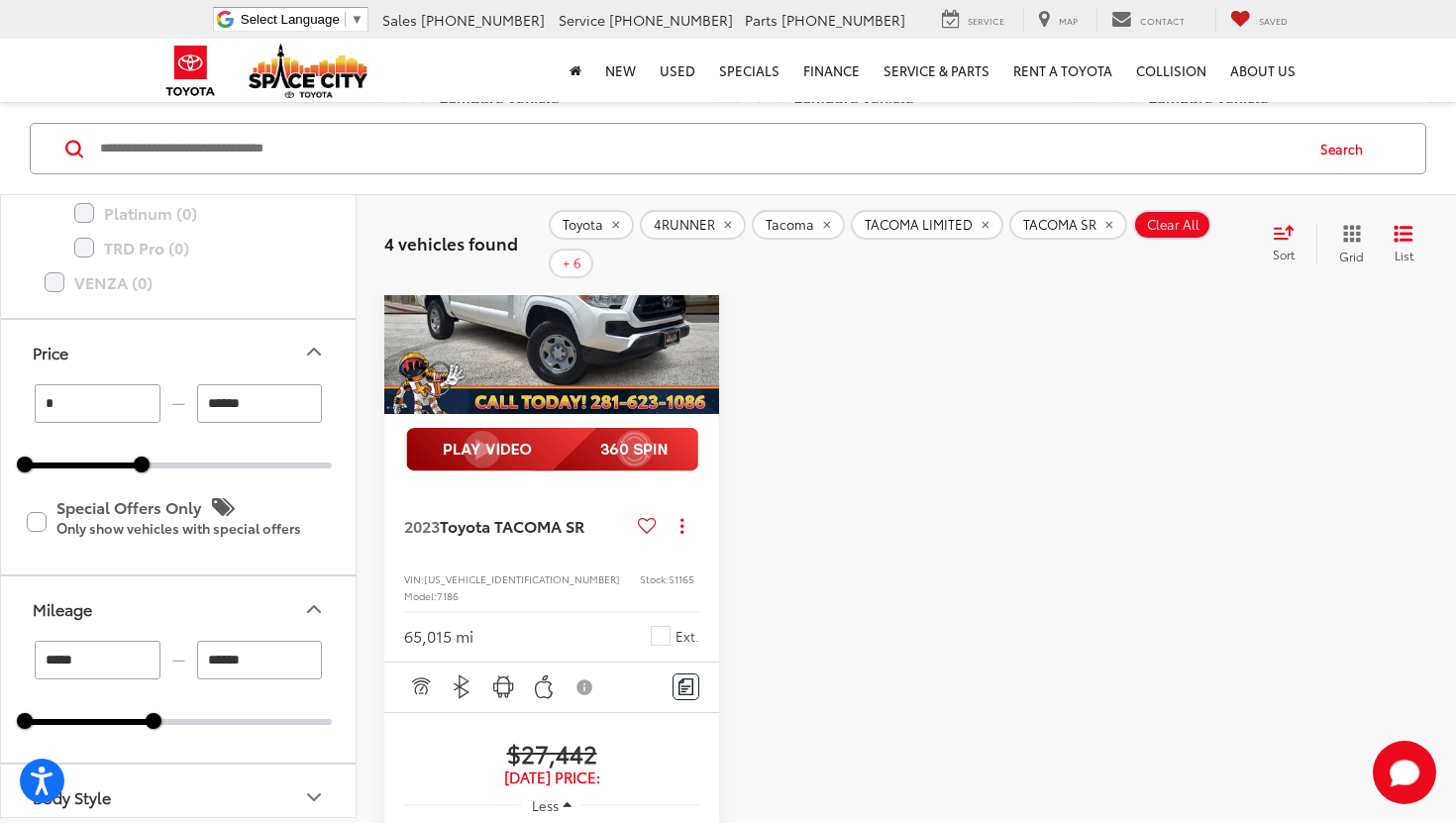 click at bounding box center (699, 288) 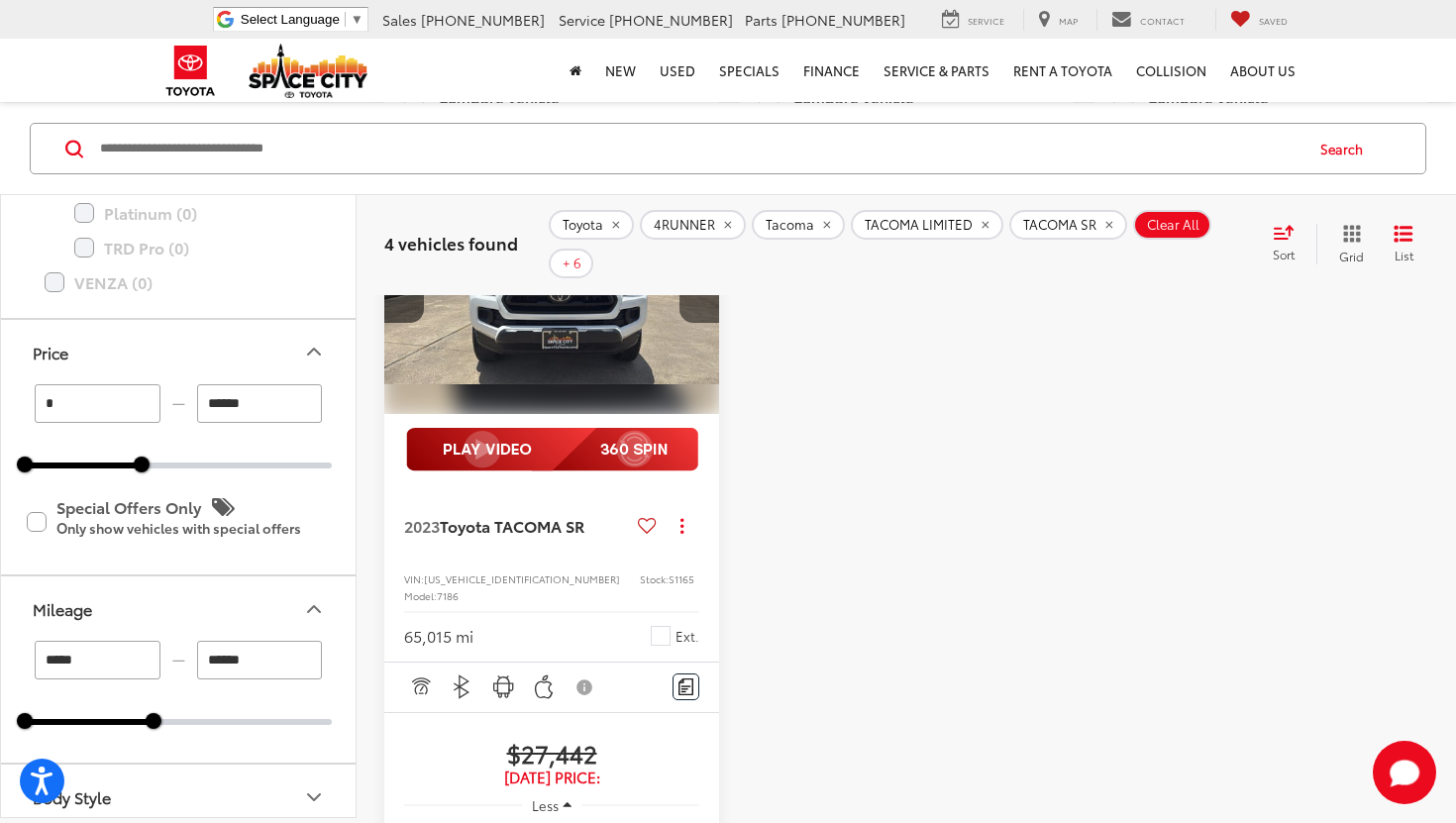 click at bounding box center (699, 288) 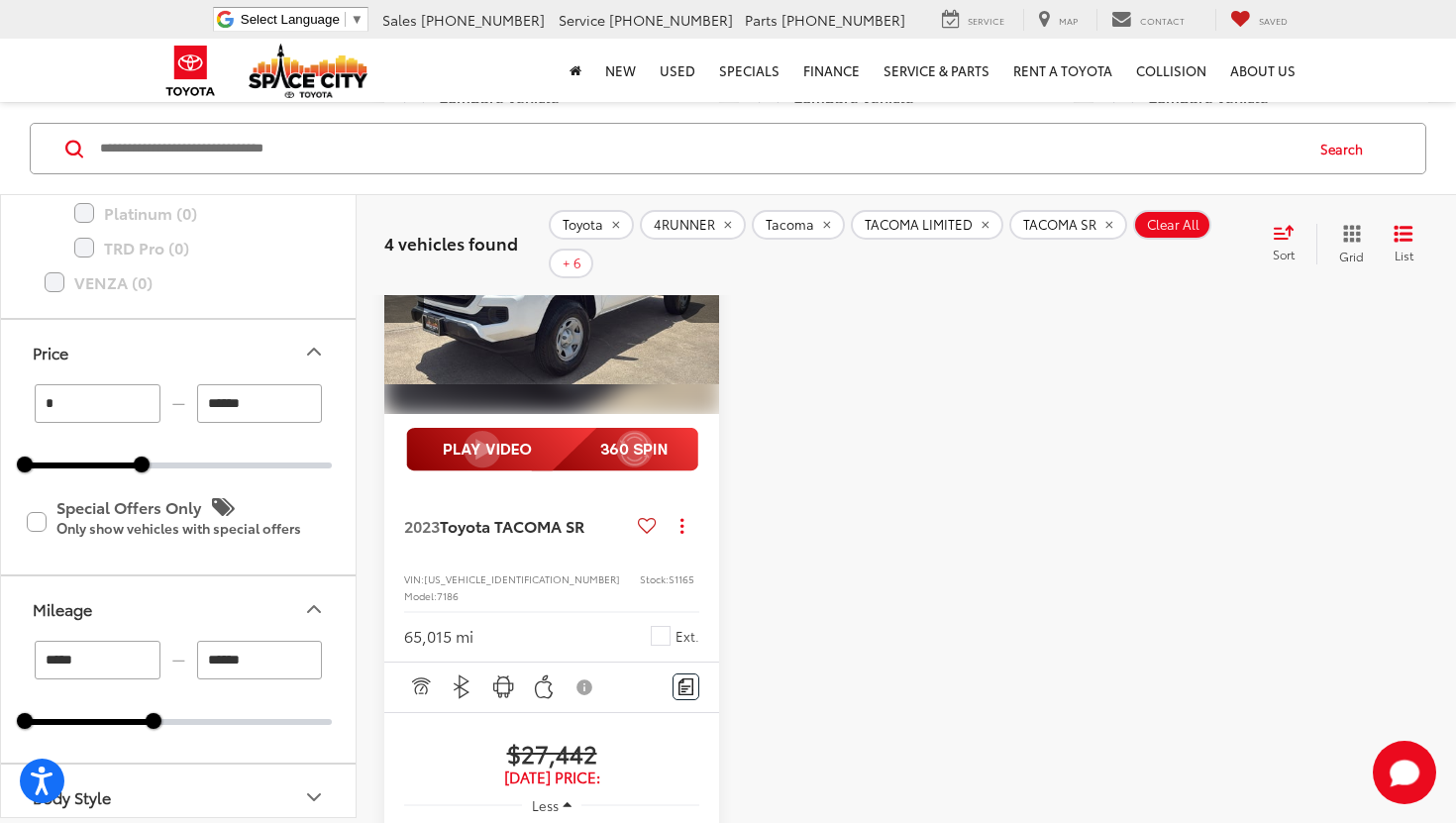 click at bounding box center [699, 288] 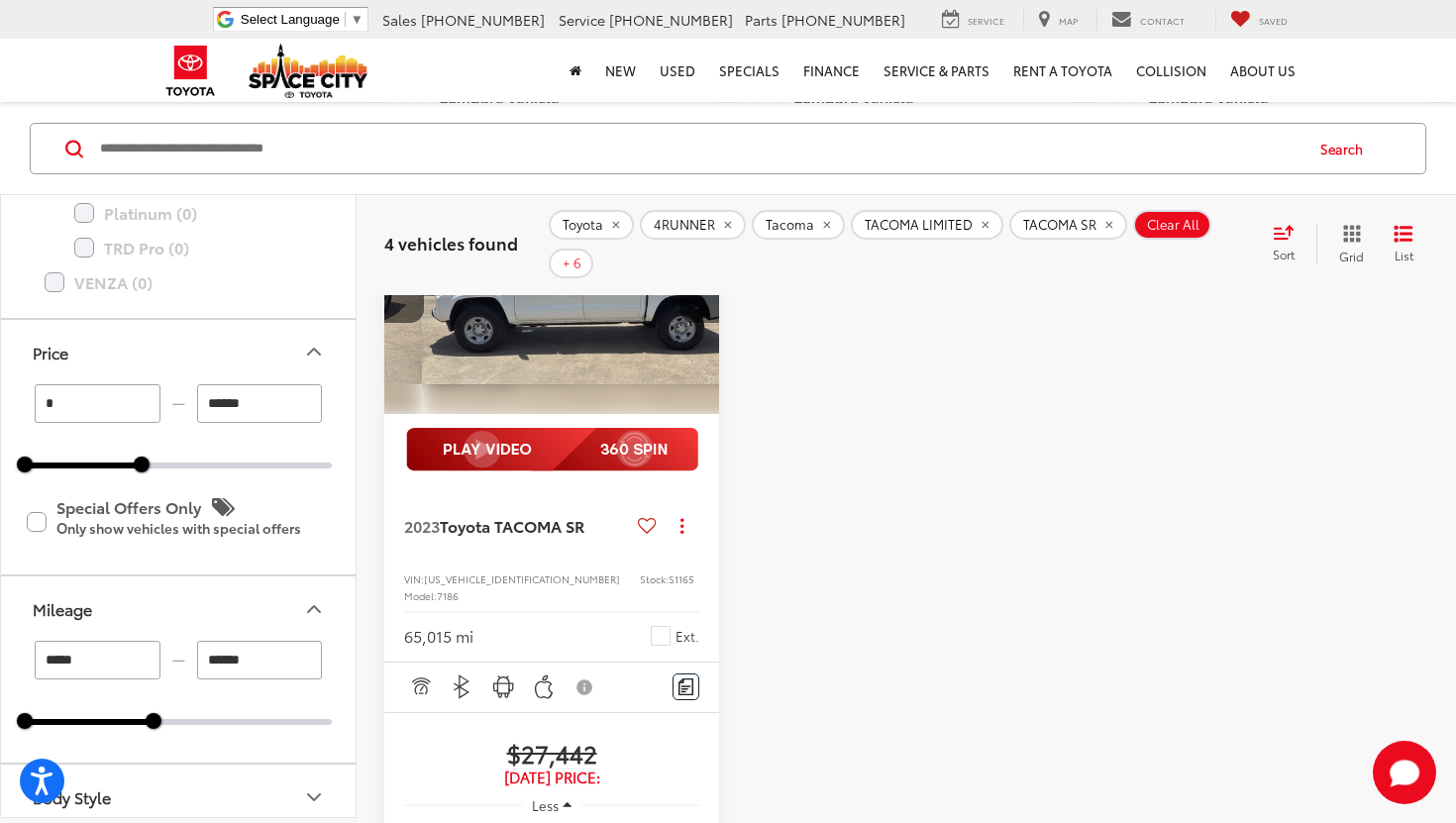 scroll, scrollTop: 0, scrollLeft: 1013, axis: horizontal 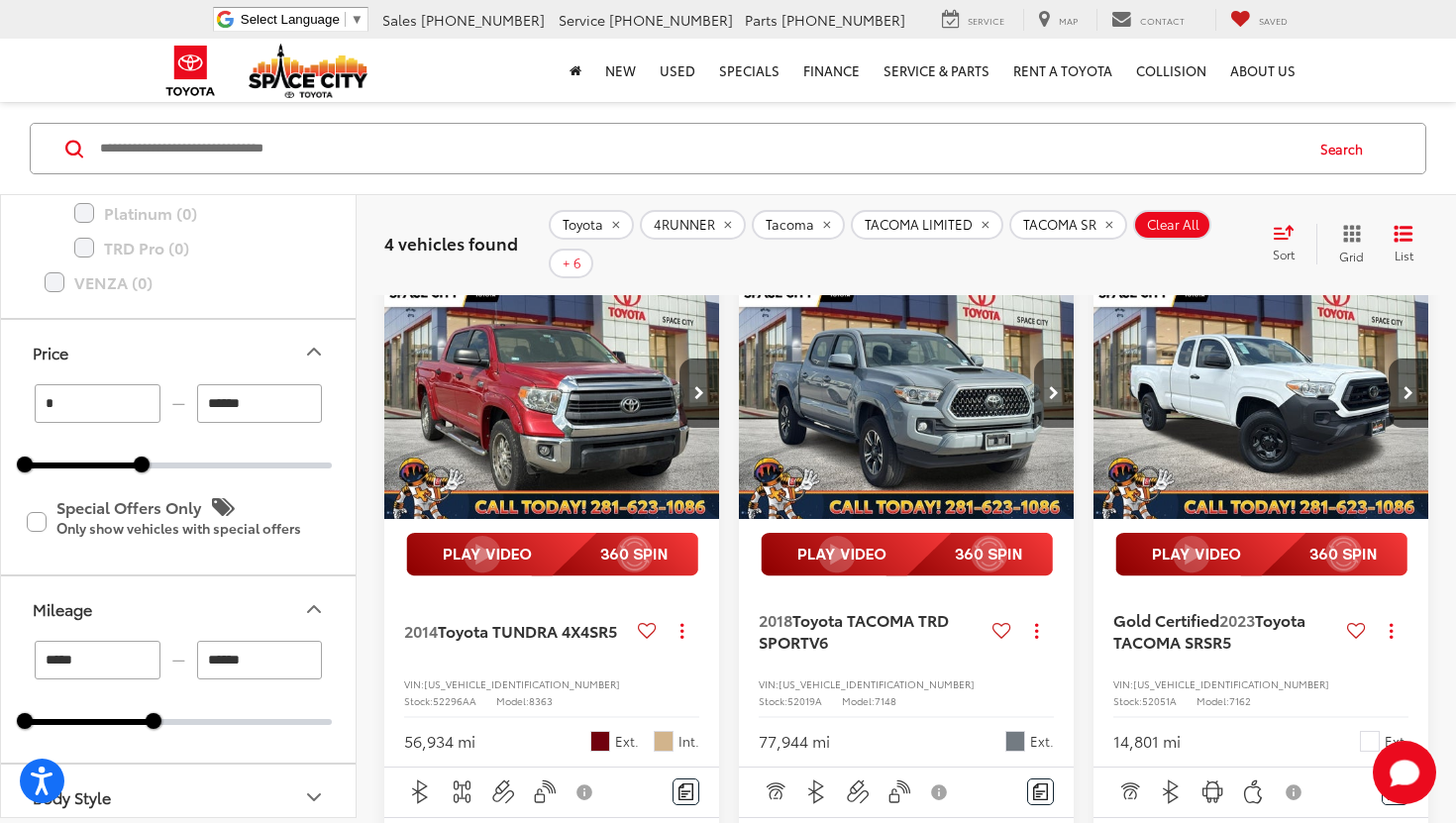 click at bounding box center [1054, 393] 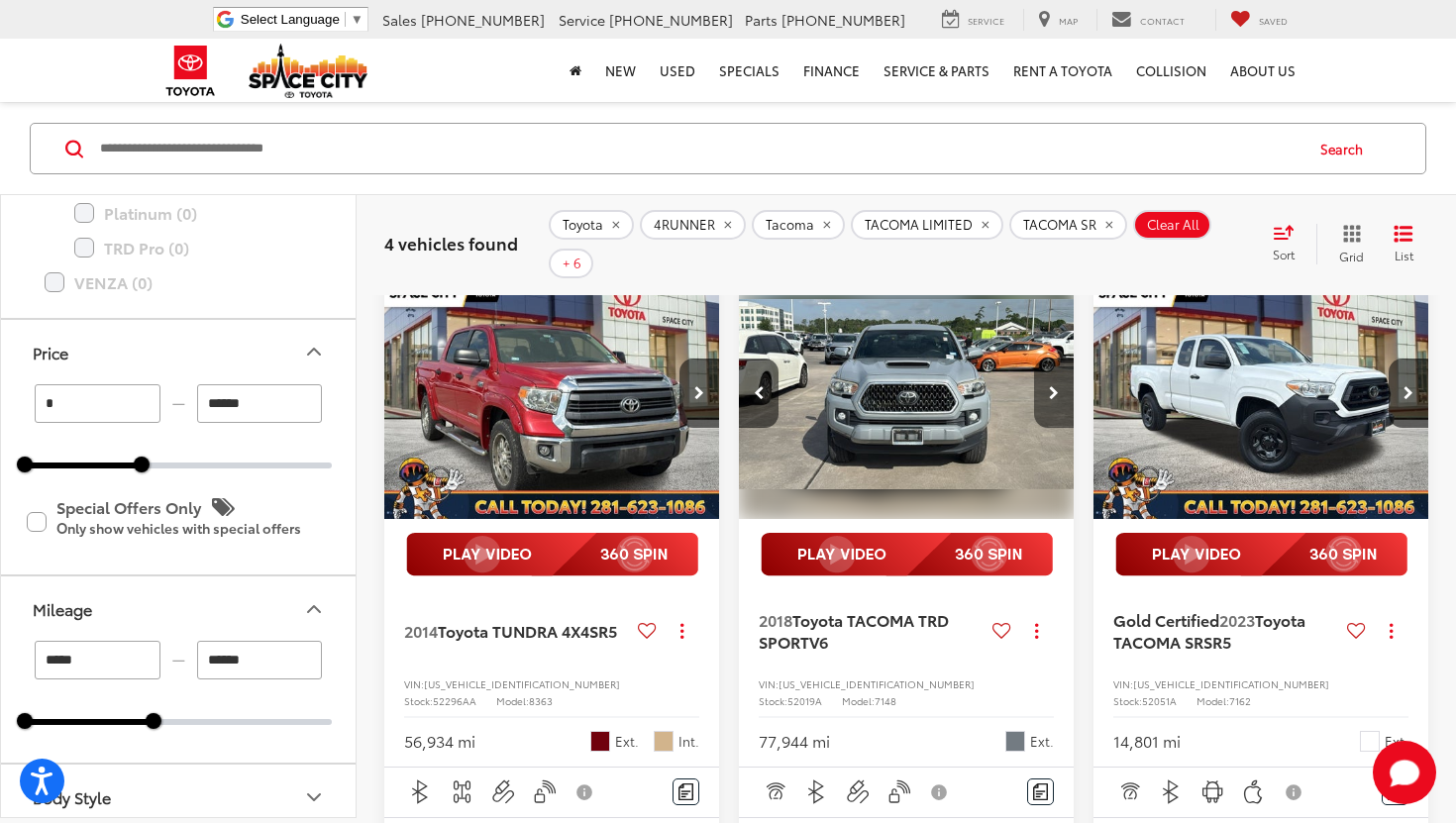 click at bounding box center [1054, 393] 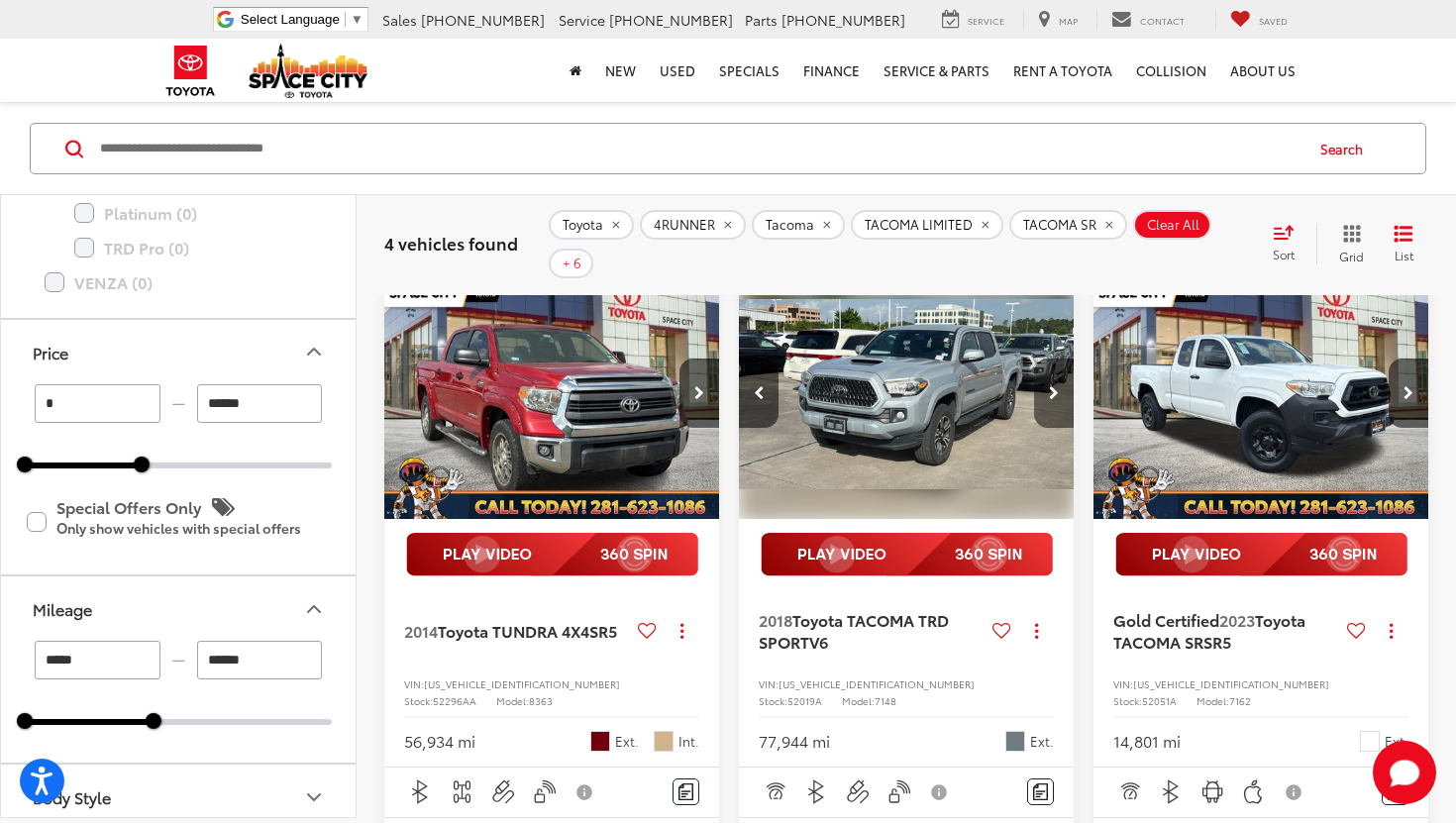 click at bounding box center (1054, 393) 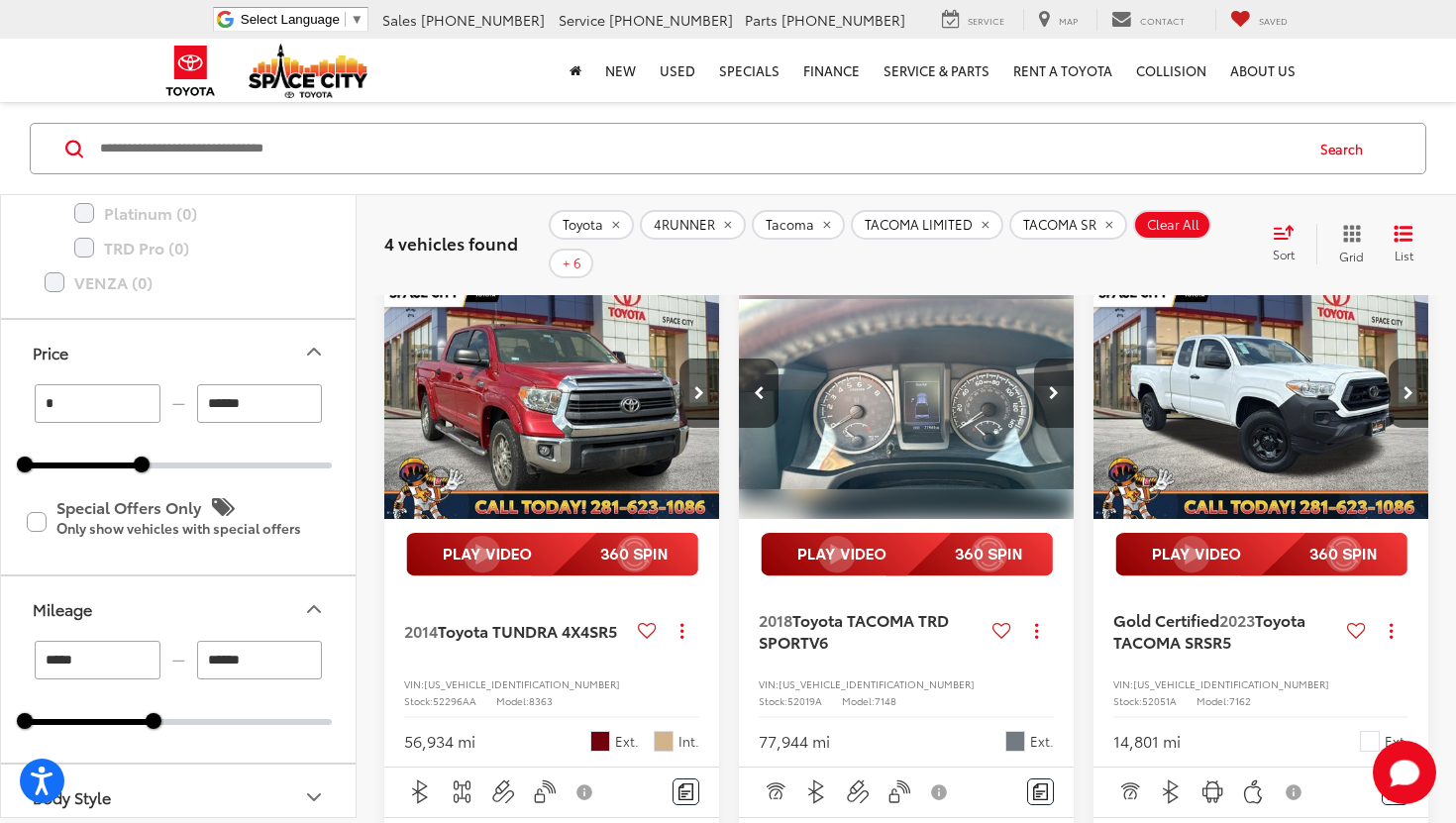 click at bounding box center (1054, 393) 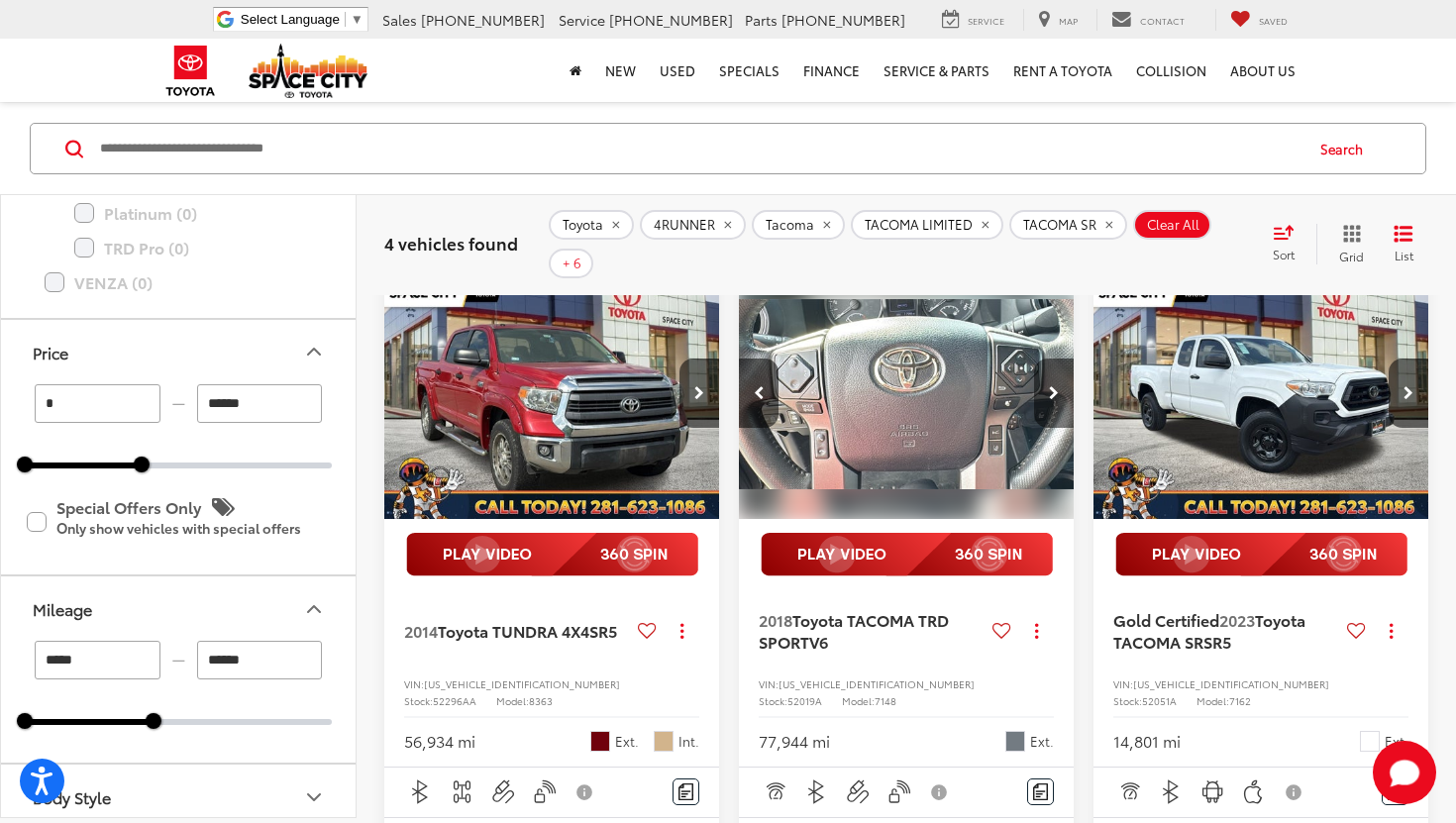 click at bounding box center (1054, 393) 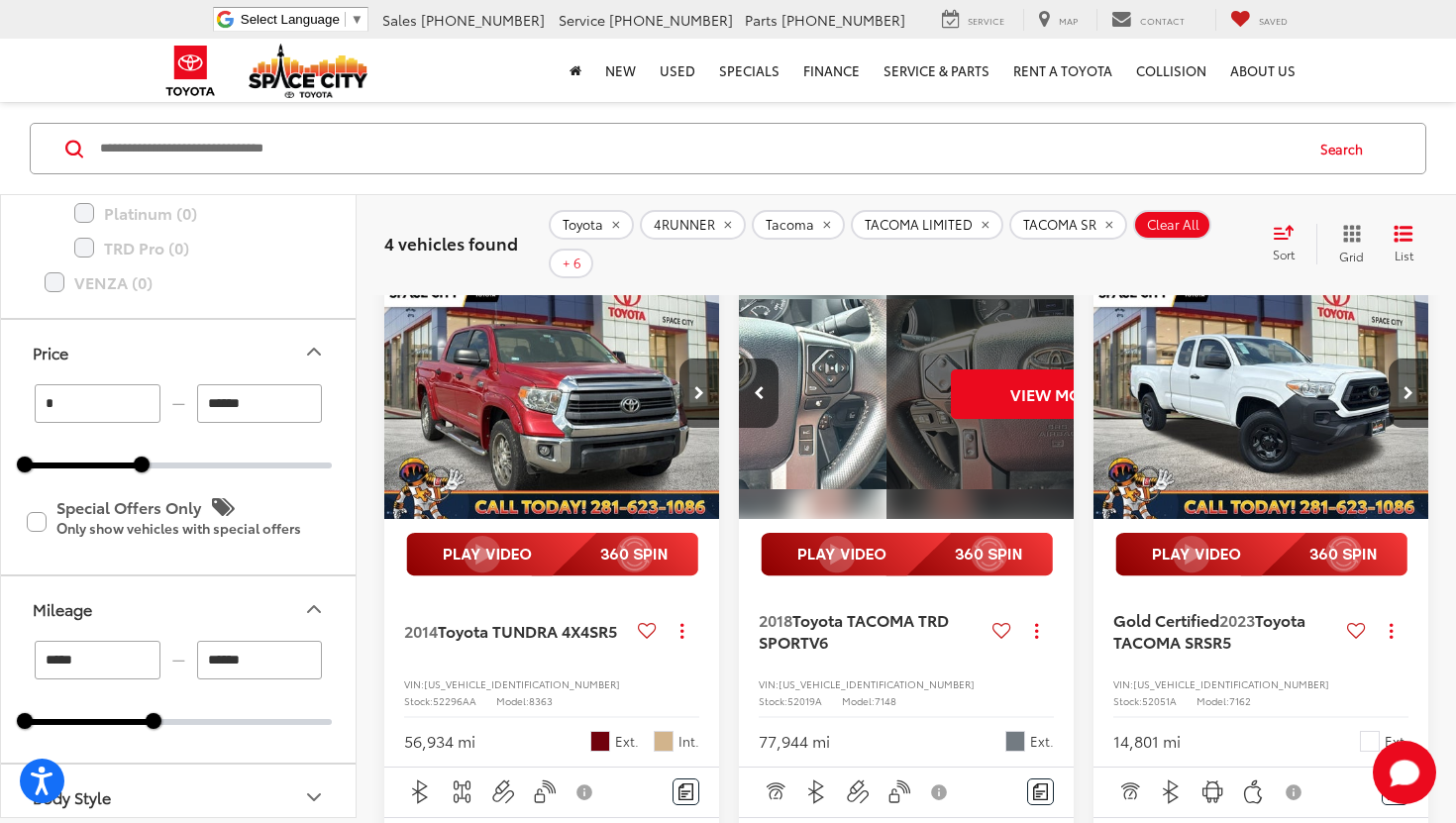 scroll, scrollTop: 0, scrollLeft: 1689, axis: horizontal 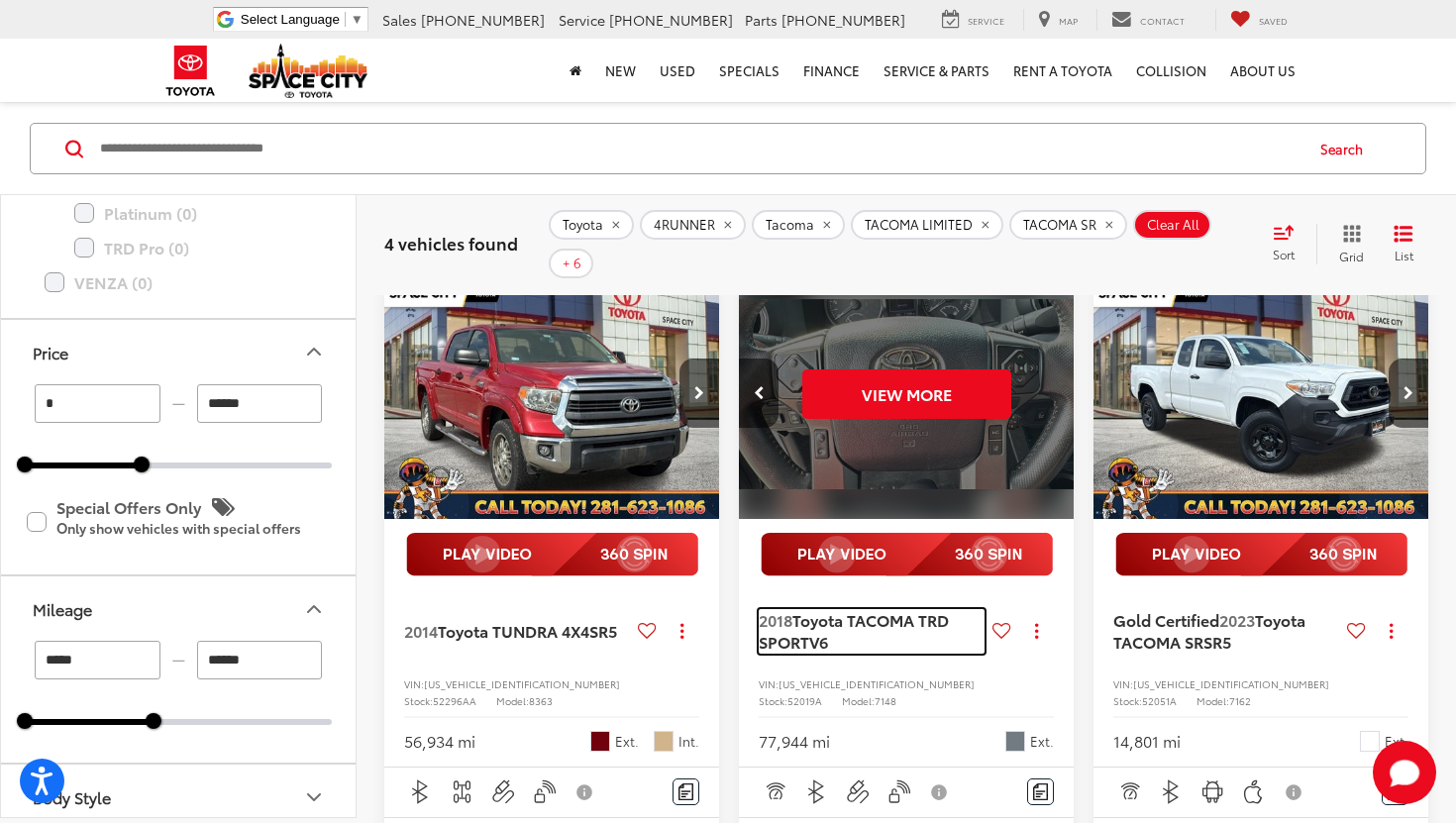 click on "Toyota TACOMA TRD SPORT" at bounding box center [854, 630] 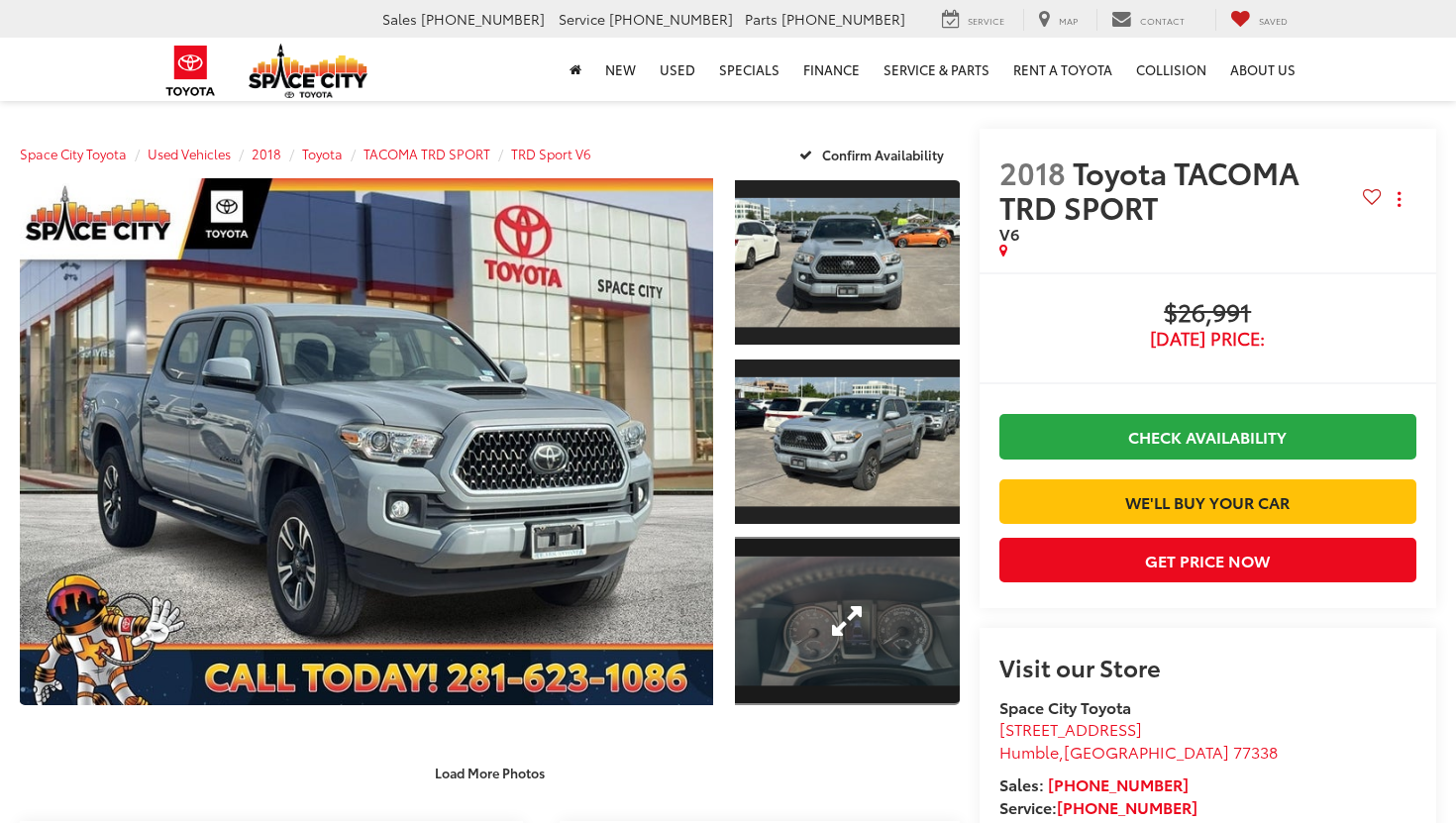 scroll, scrollTop: 0, scrollLeft: 0, axis: both 